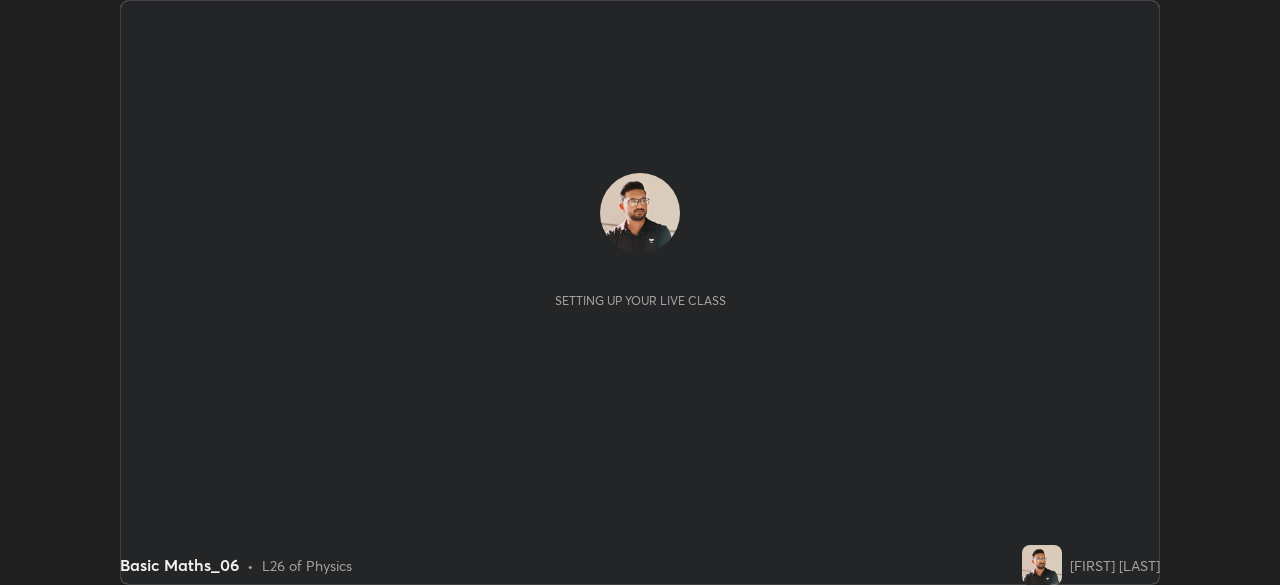 scroll, scrollTop: 0, scrollLeft: 0, axis: both 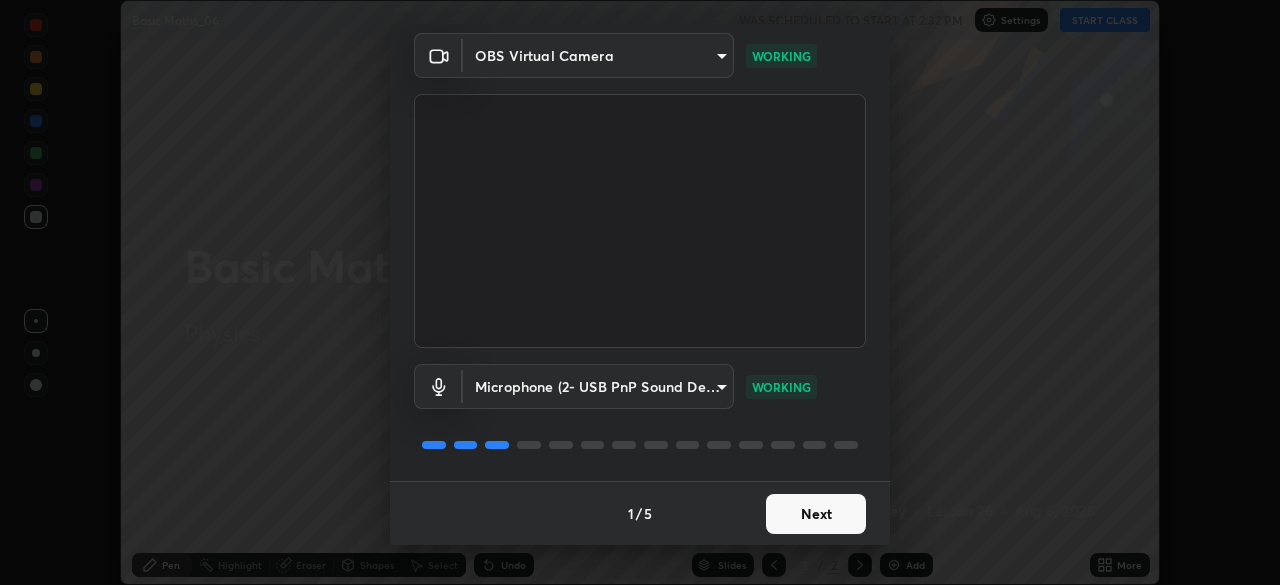 click on "Next" at bounding box center (816, 514) 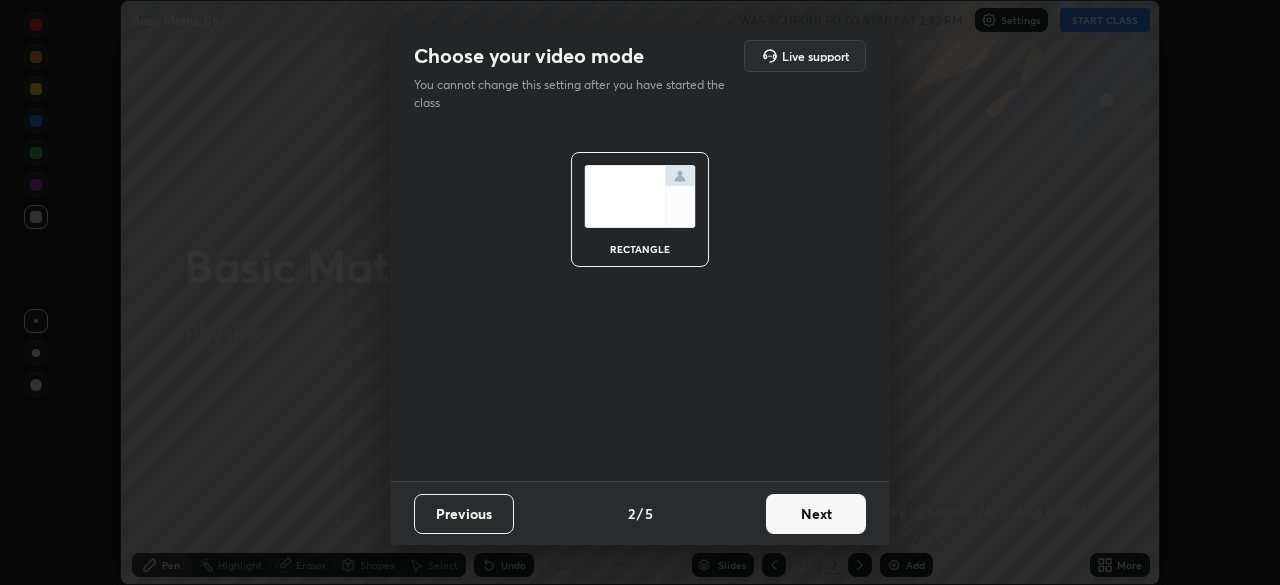 scroll, scrollTop: 0, scrollLeft: 0, axis: both 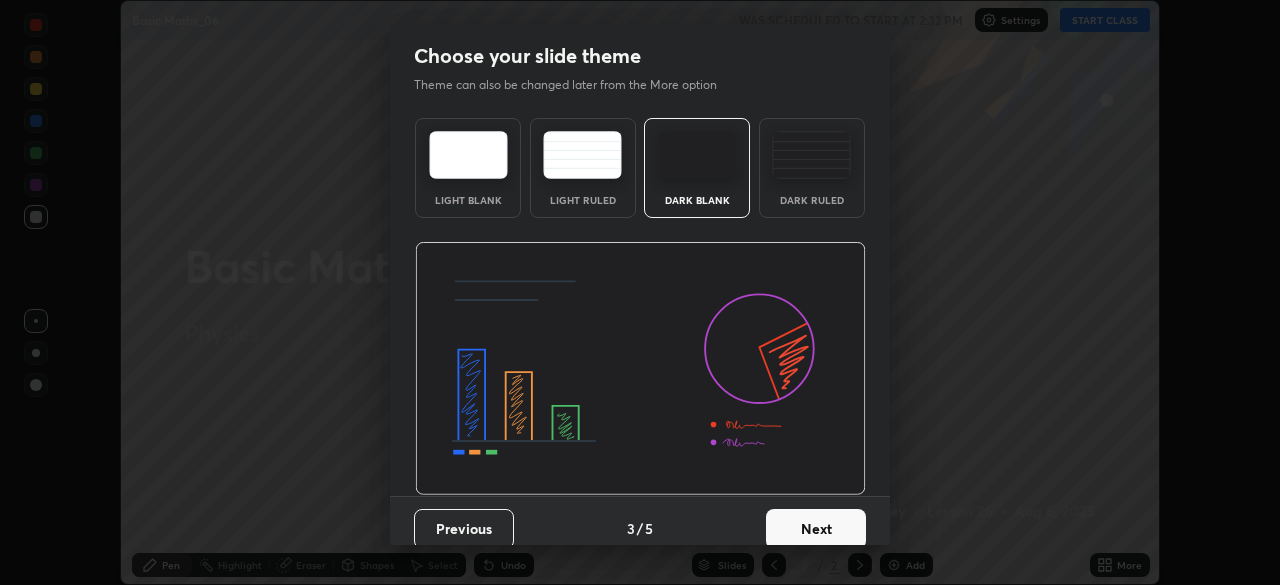 click on "Next" at bounding box center [816, 529] 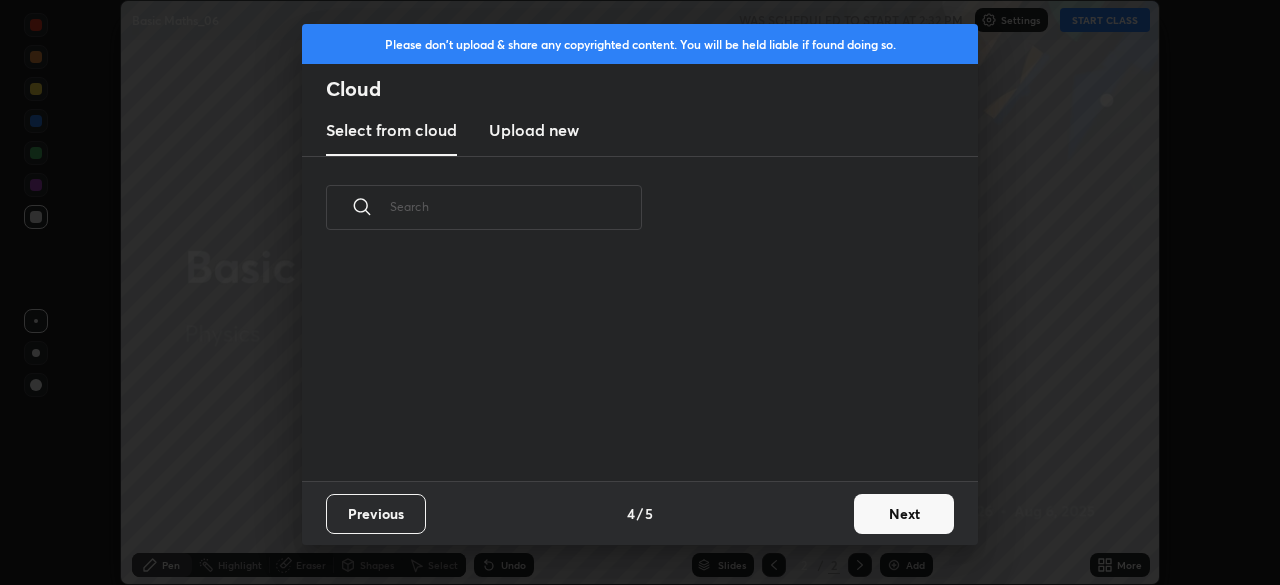 scroll, scrollTop: 7, scrollLeft: 11, axis: both 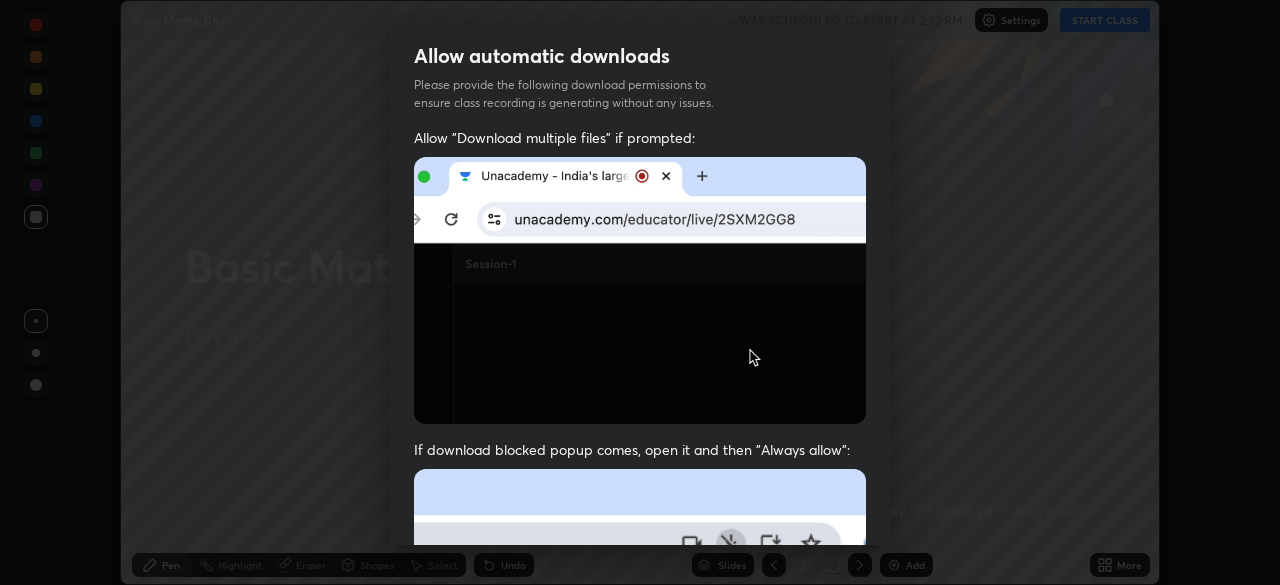 click on "Allow "Download multiple files" if prompted: If download blocked popup comes, open it and then "Always allow": I agree that if I don't provide required permissions, class recording will not be generated" at bounding box center (640, 549) 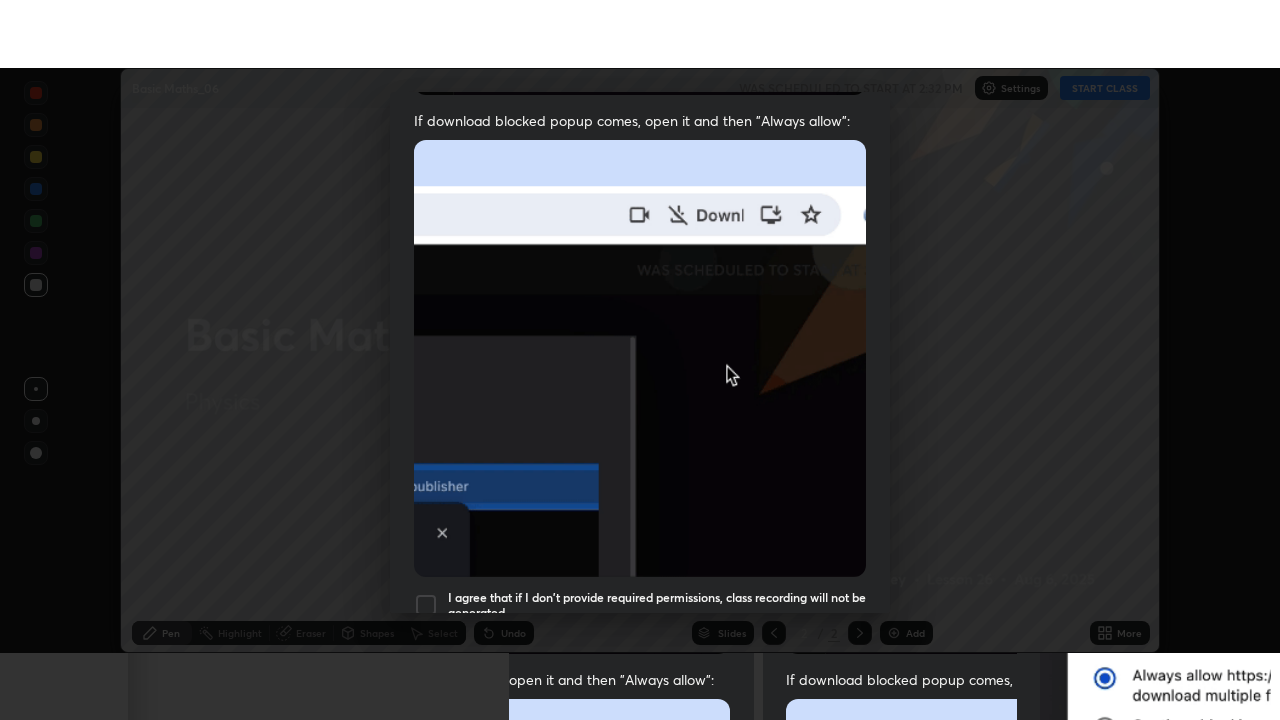 scroll, scrollTop: 479, scrollLeft: 0, axis: vertical 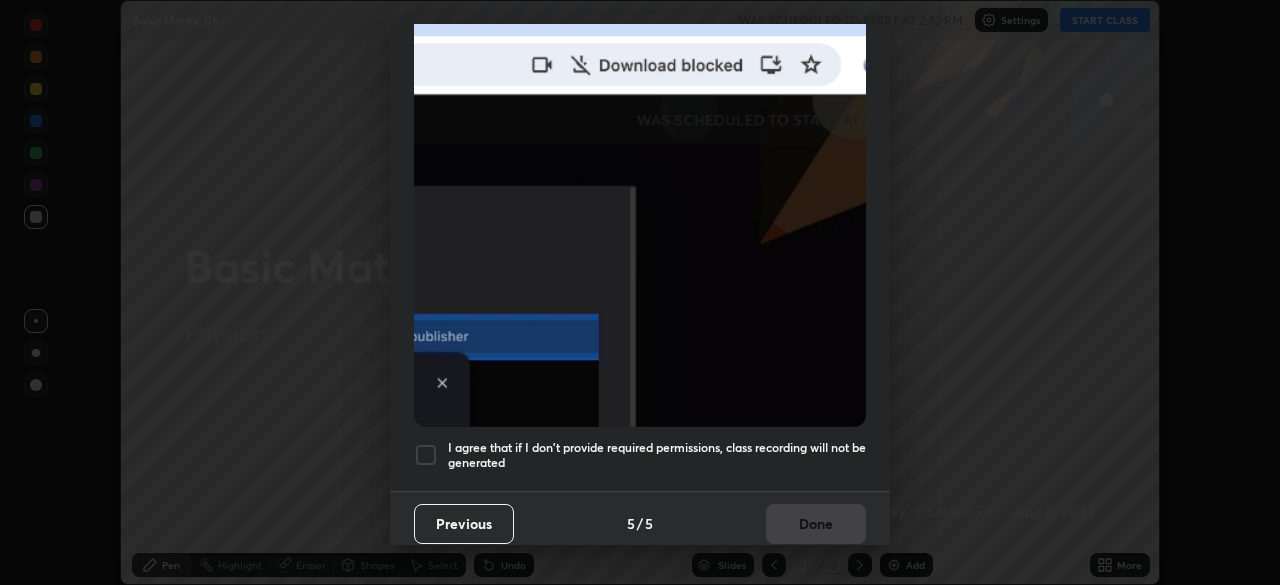 click at bounding box center [426, 455] 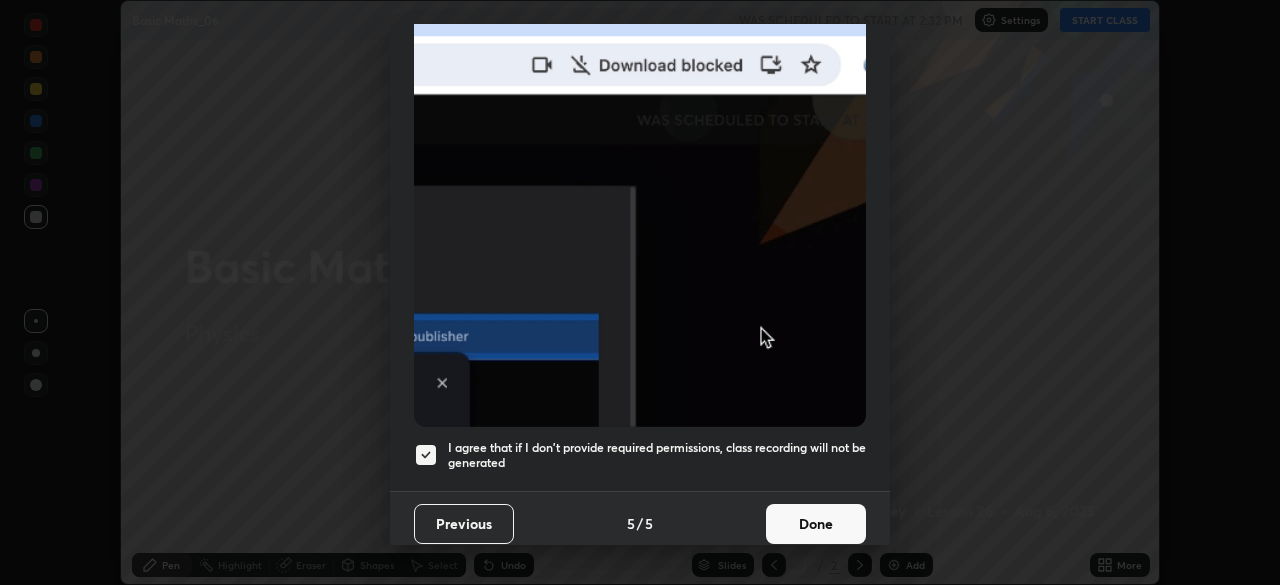 click on "Done" at bounding box center (816, 524) 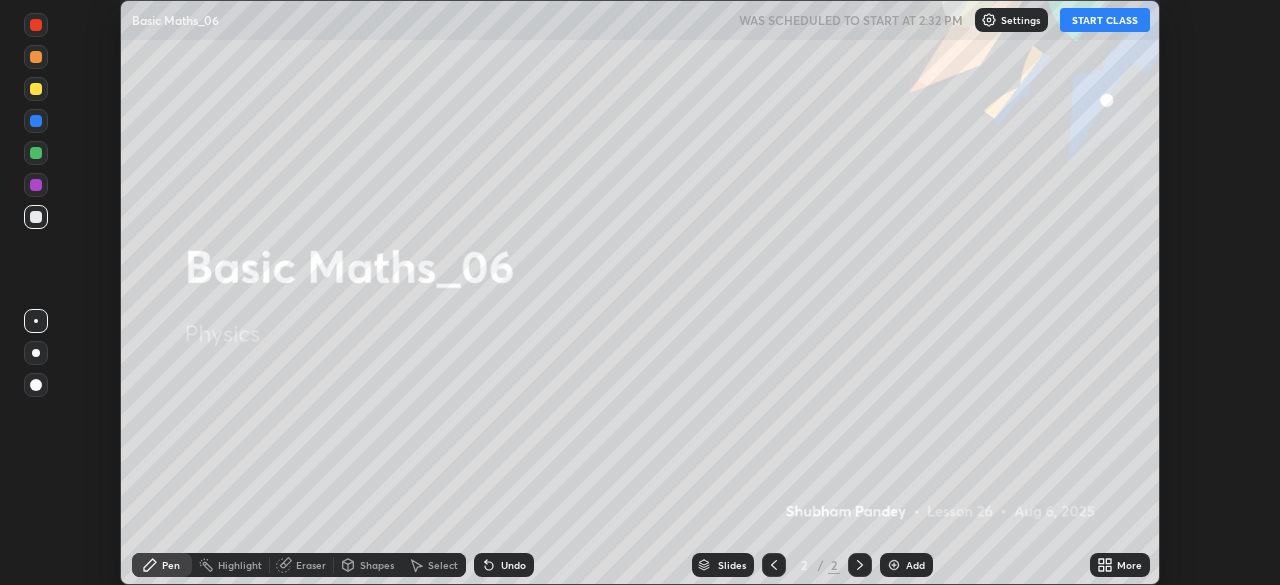 click on "START CLASS" at bounding box center (1105, 20) 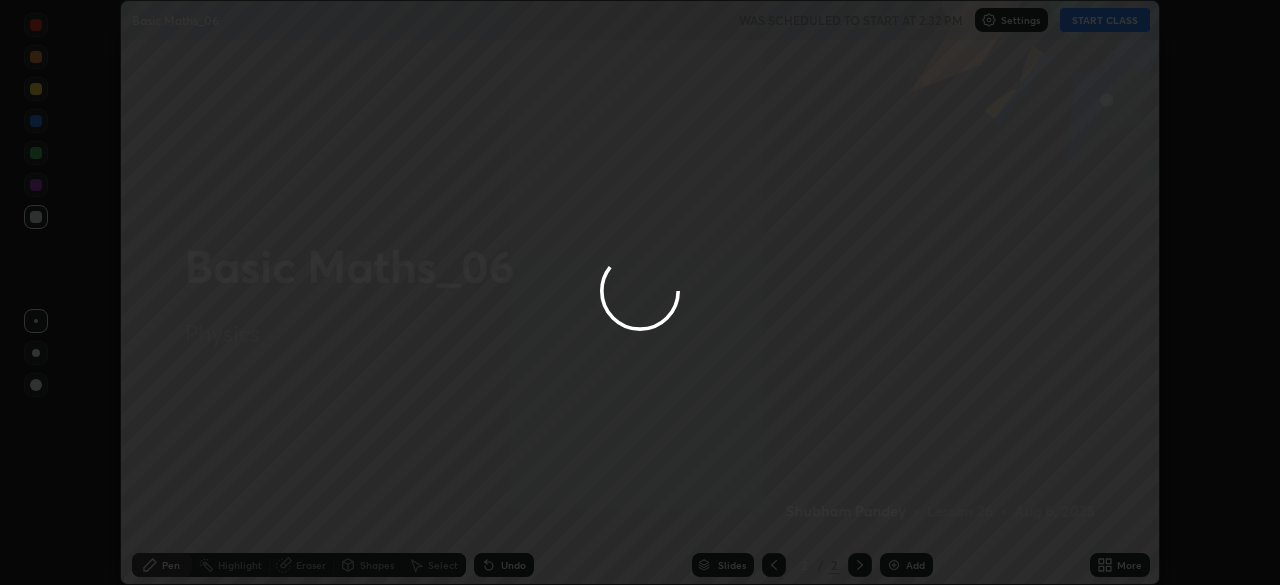 click at bounding box center [640, 292] 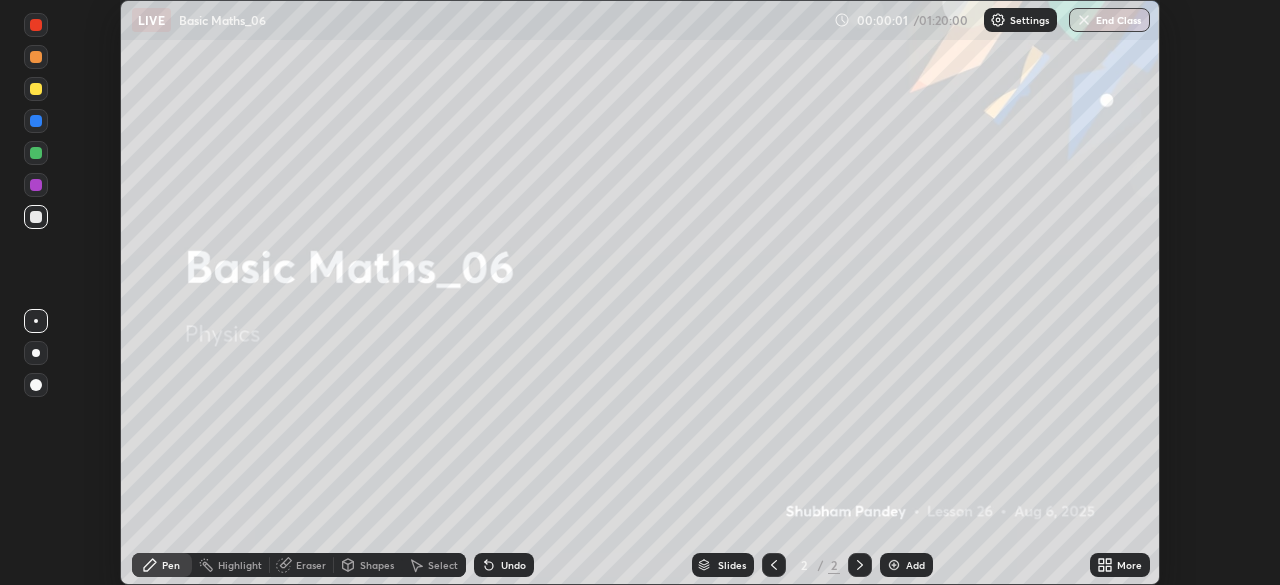 click on "More" at bounding box center (1120, 565) 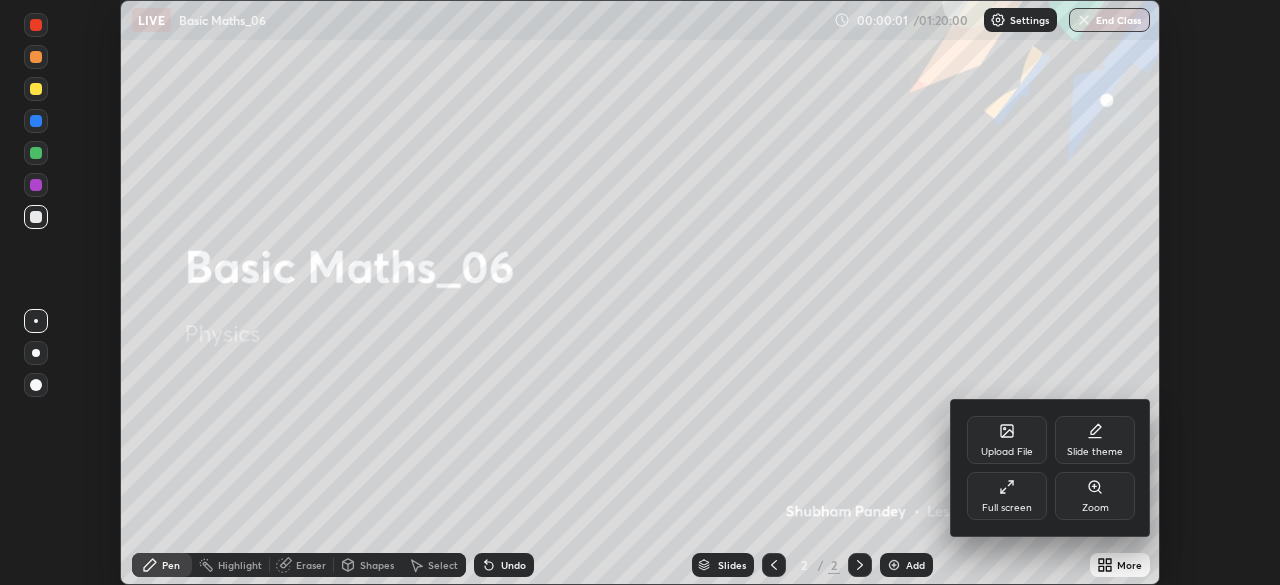 click on "Full screen" at bounding box center (1007, 496) 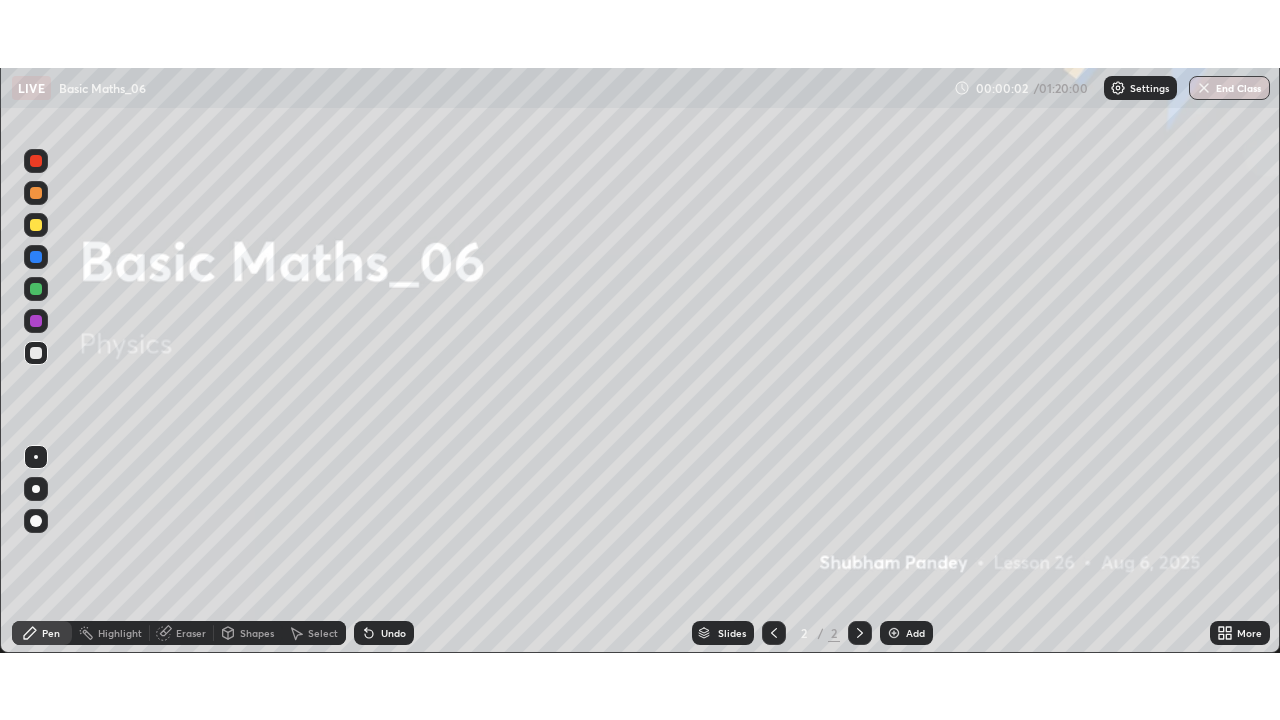 scroll, scrollTop: 99280, scrollLeft: 98720, axis: both 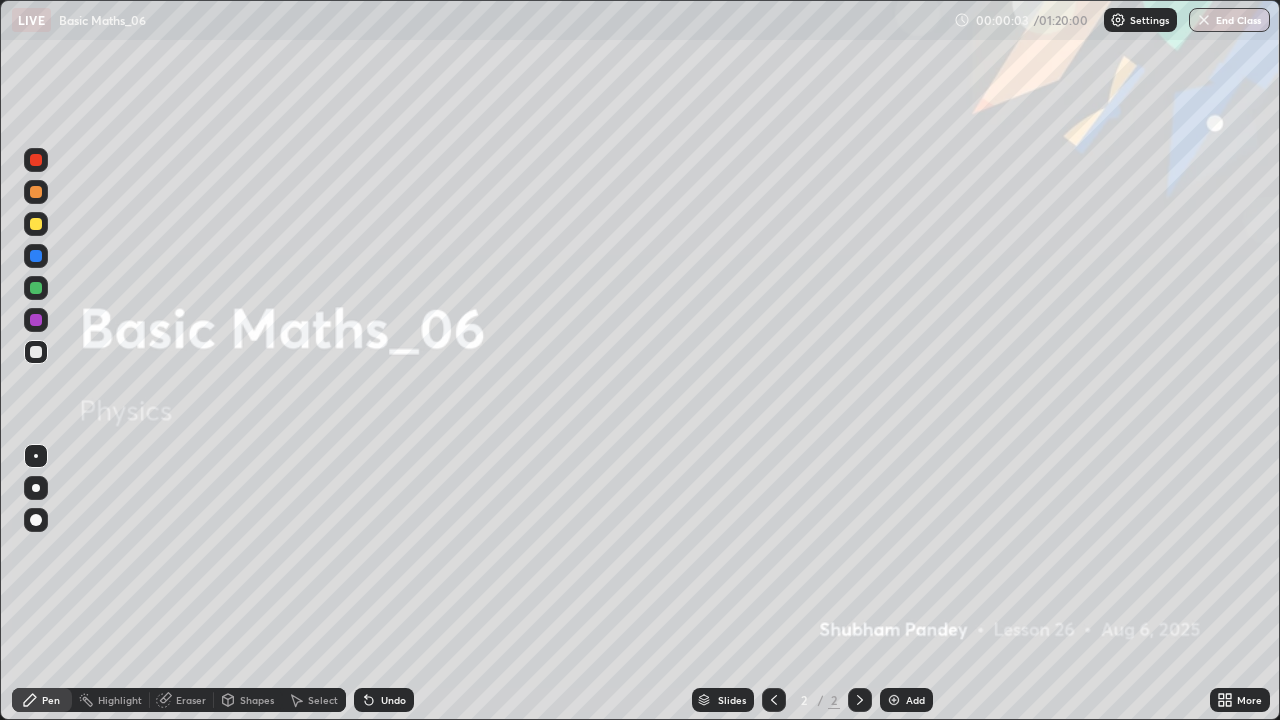 click on "Add" at bounding box center (915, 700) 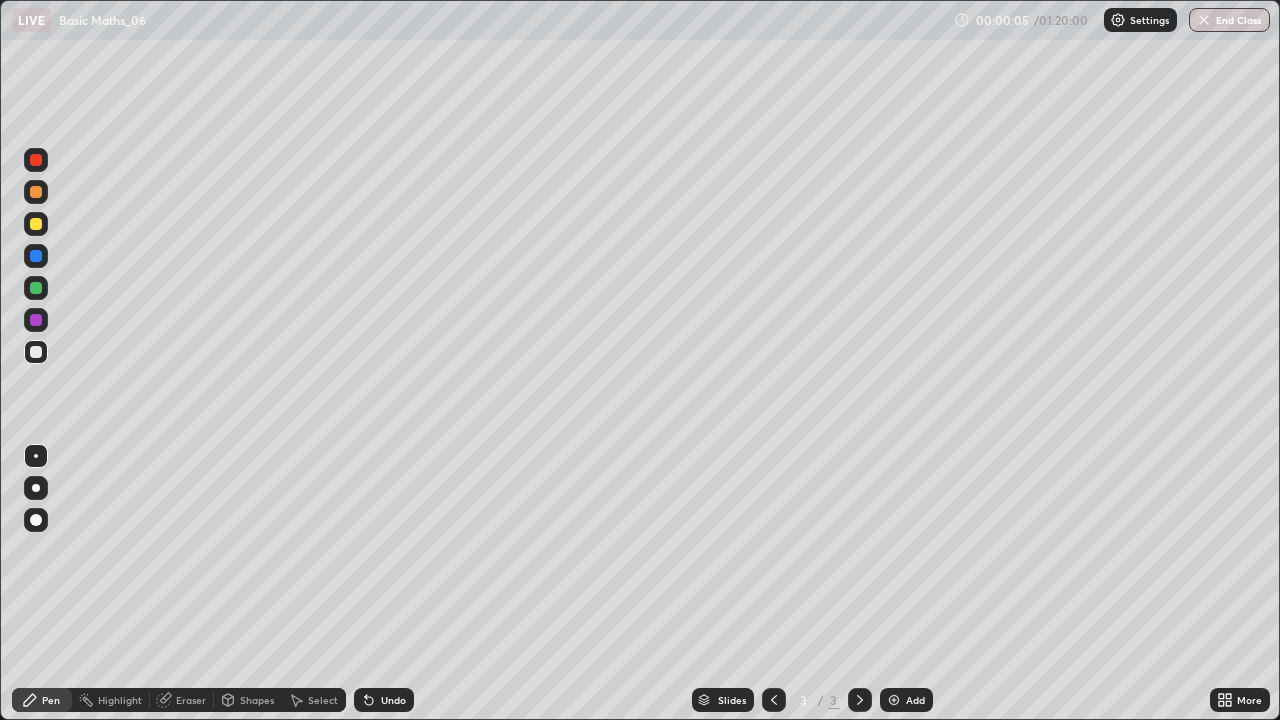 click at bounding box center [36, 224] 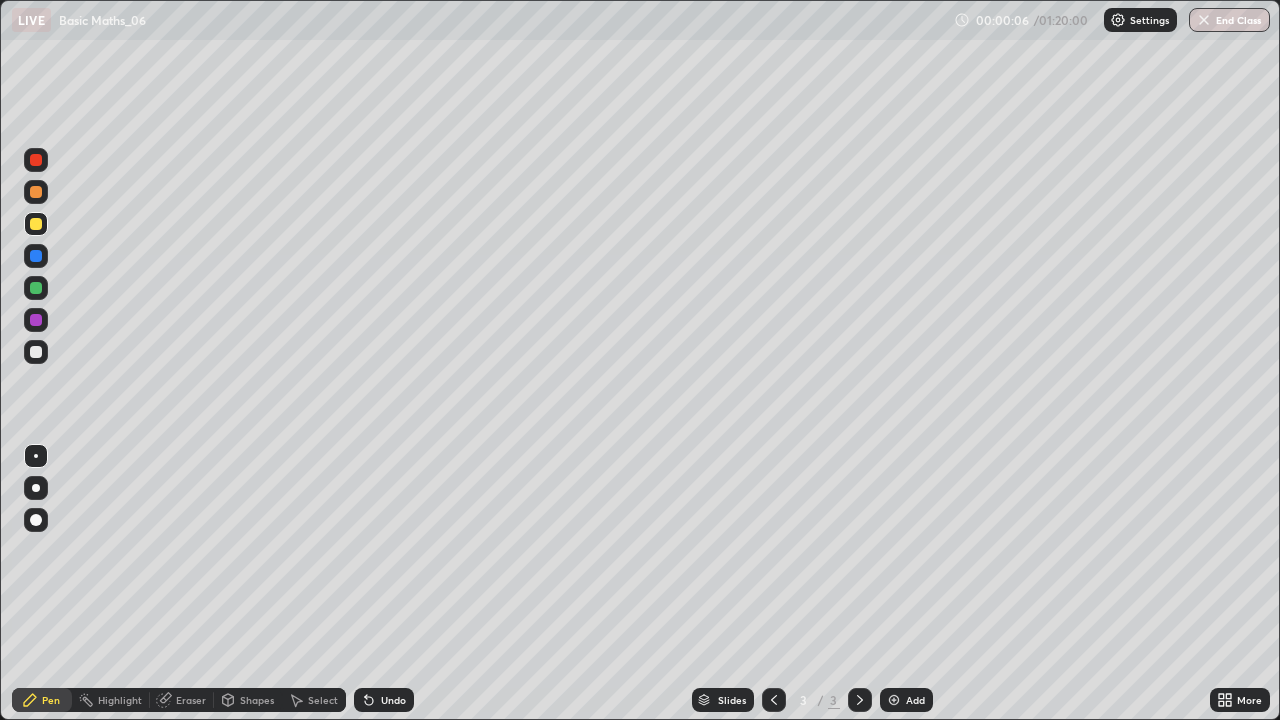 click at bounding box center [36, 488] 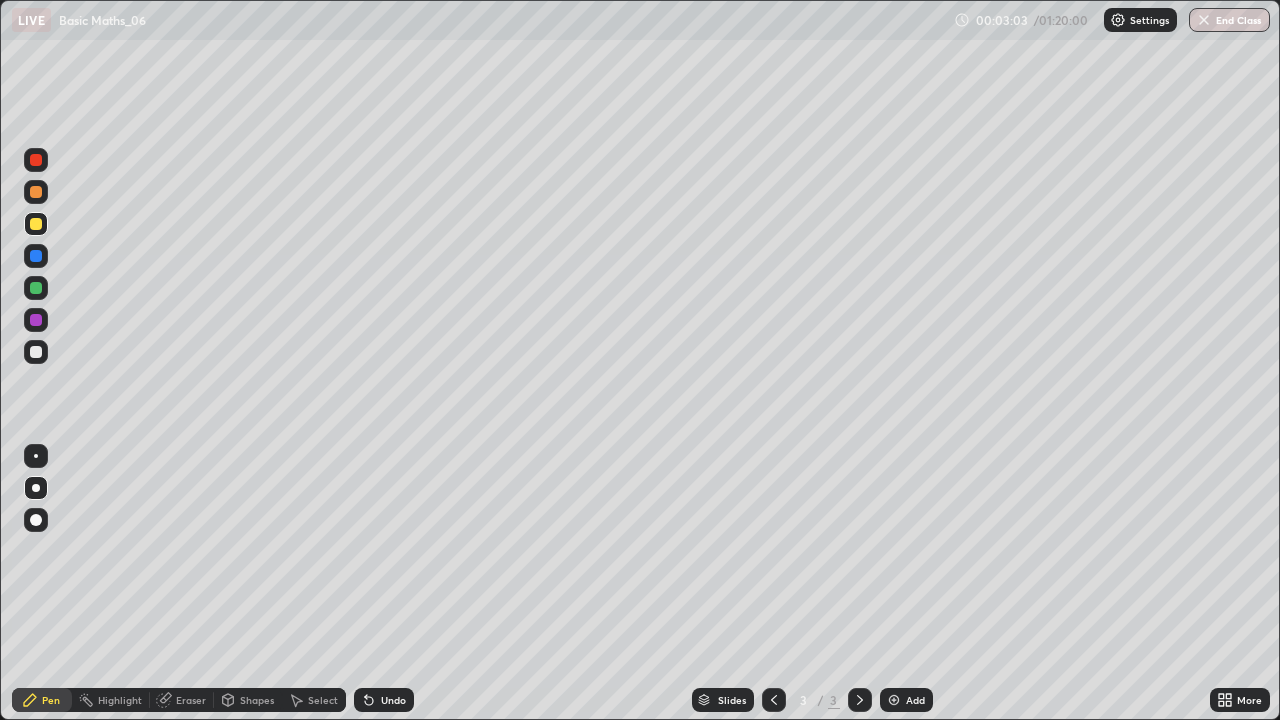 click at bounding box center [36, 352] 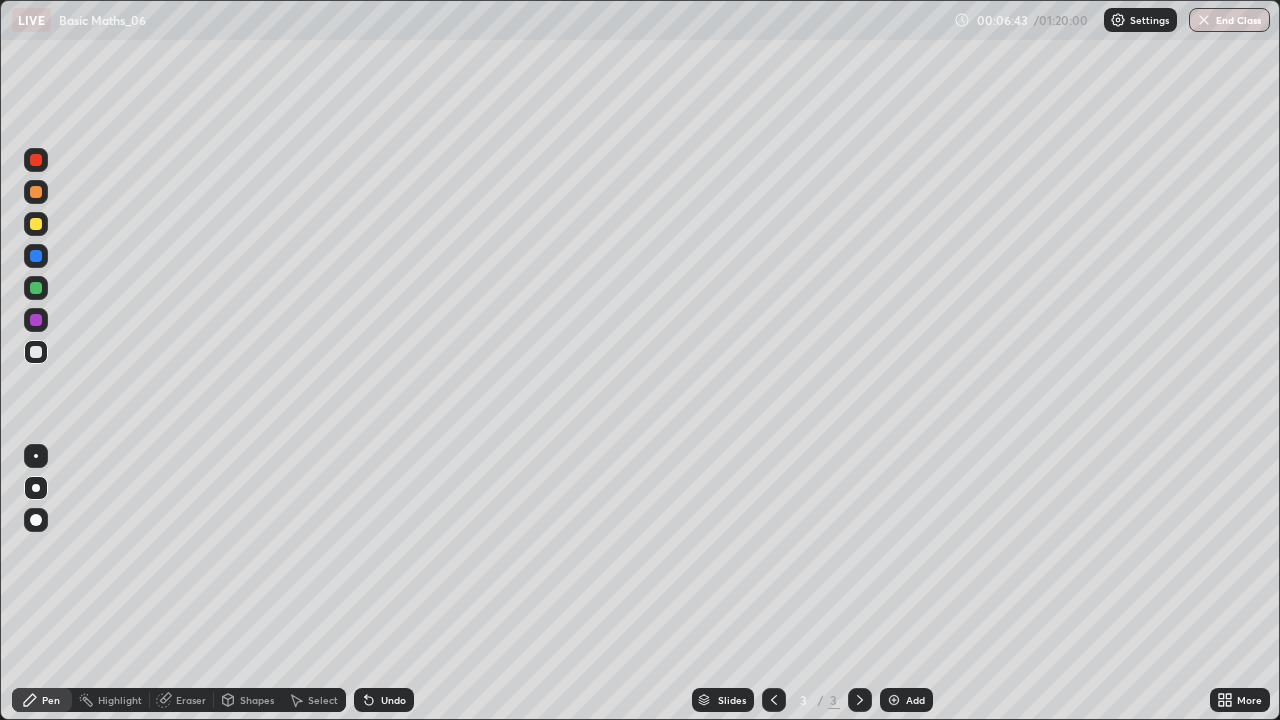 click on "Add" at bounding box center [906, 700] 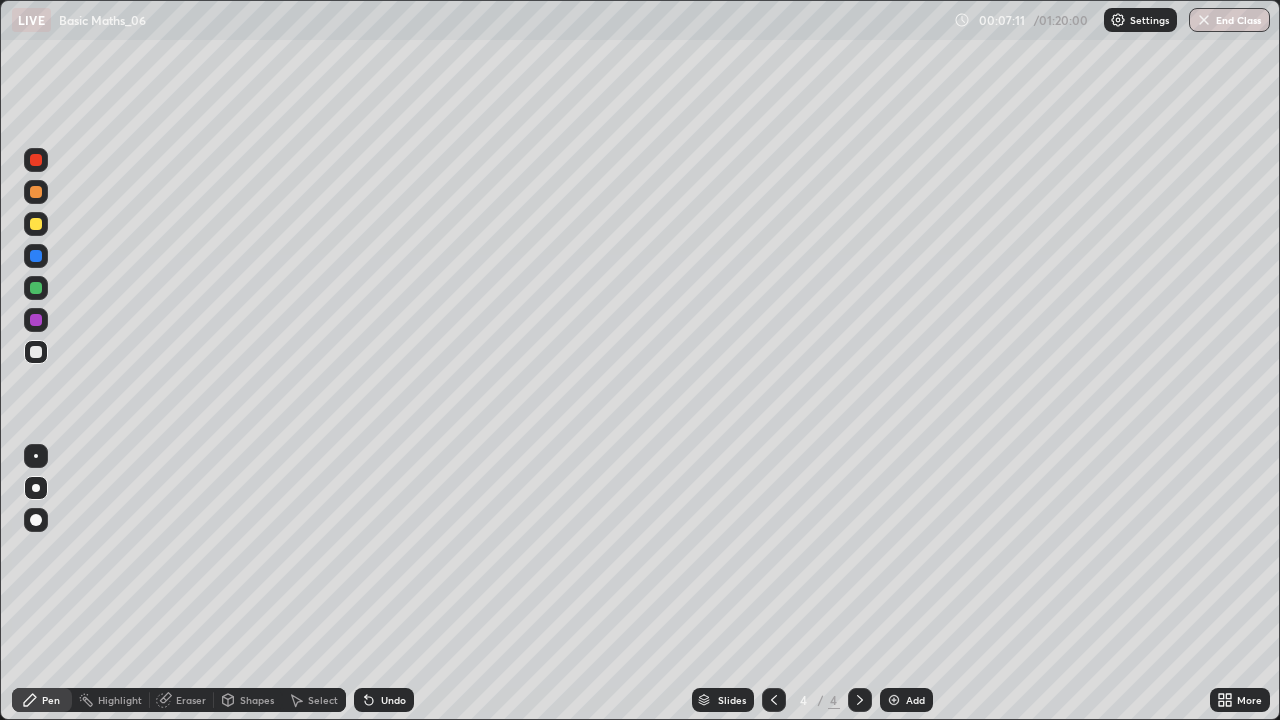 click at bounding box center (36, 224) 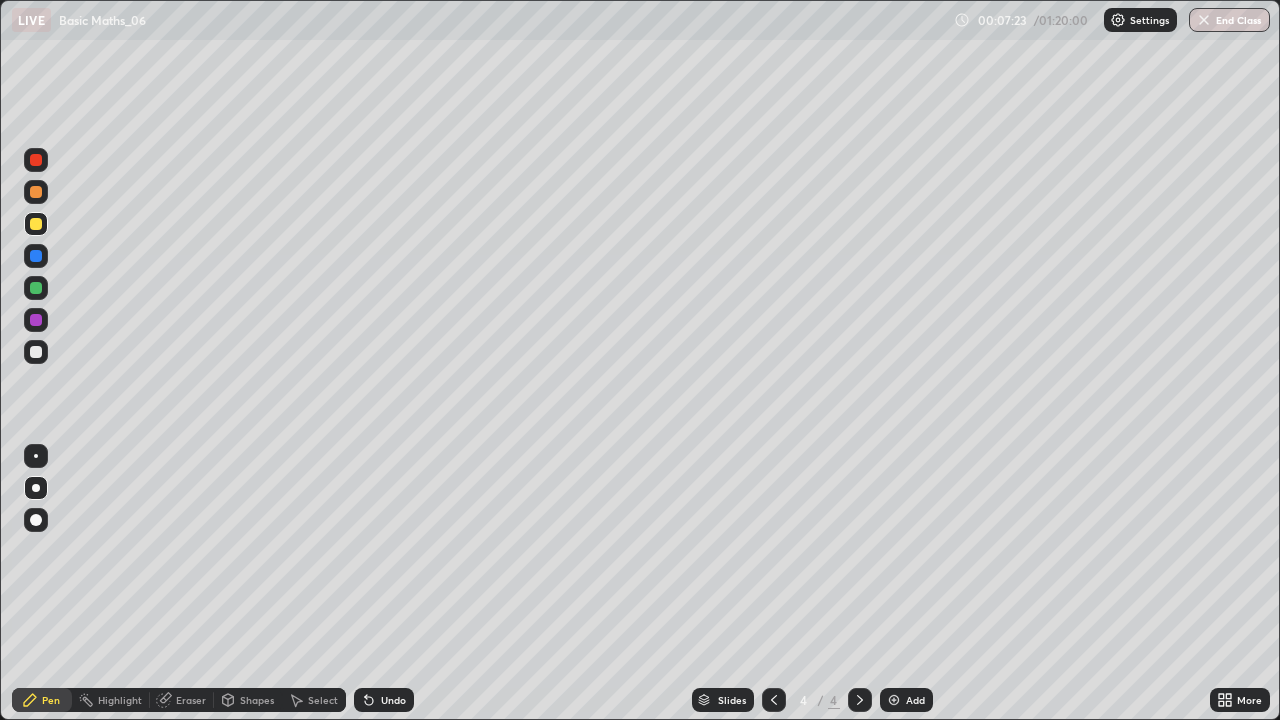 click at bounding box center [36, 352] 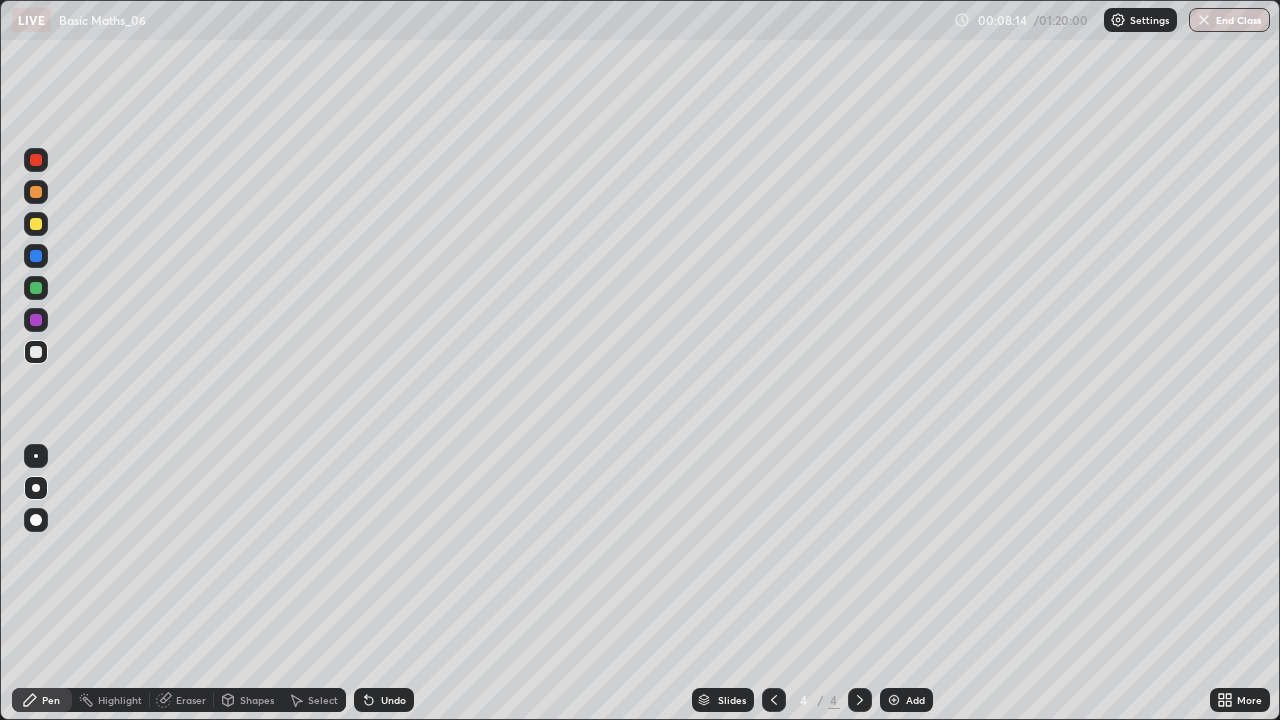 click on "Add" at bounding box center (906, 700) 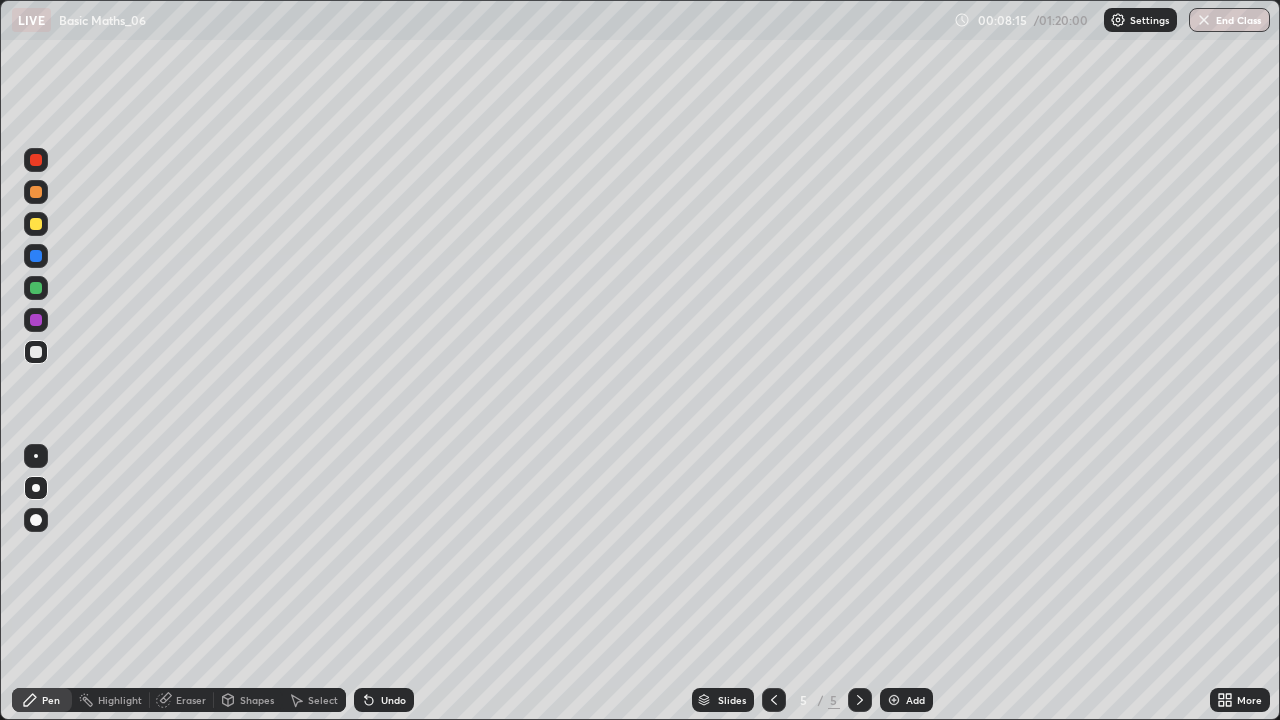 click at bounding box center (36, 224) 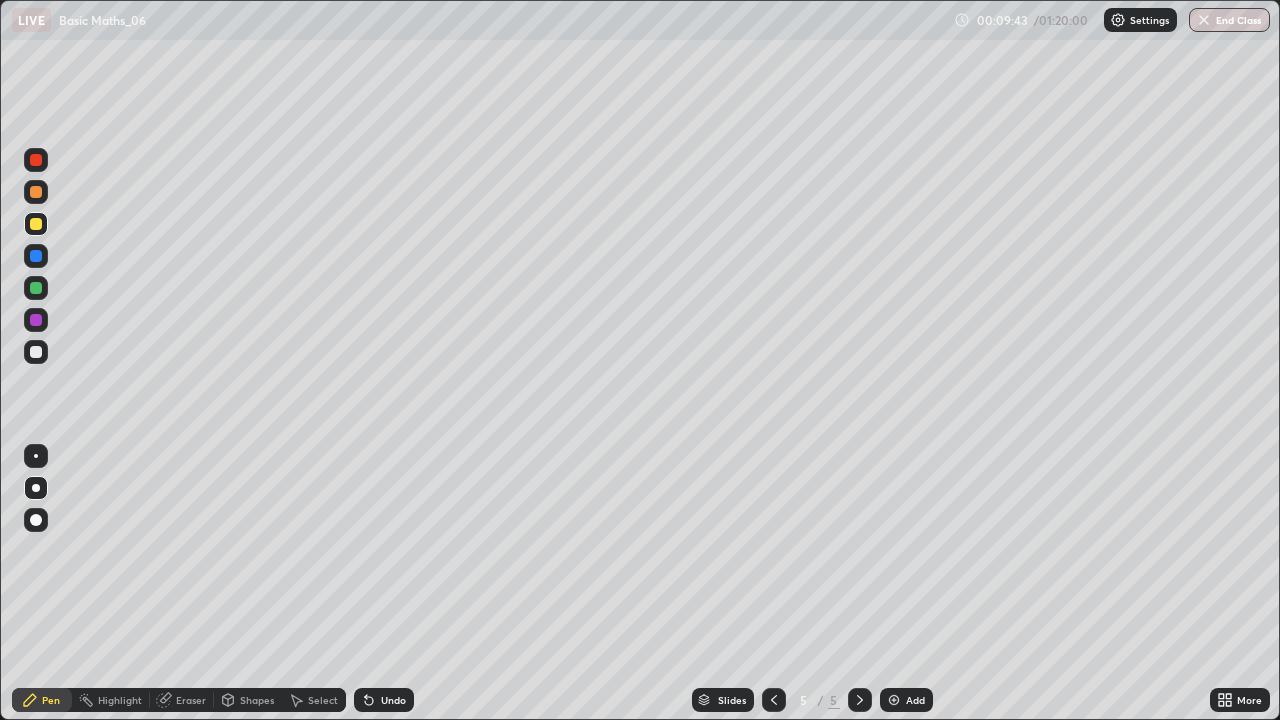 click at bounding box center (36, 352) 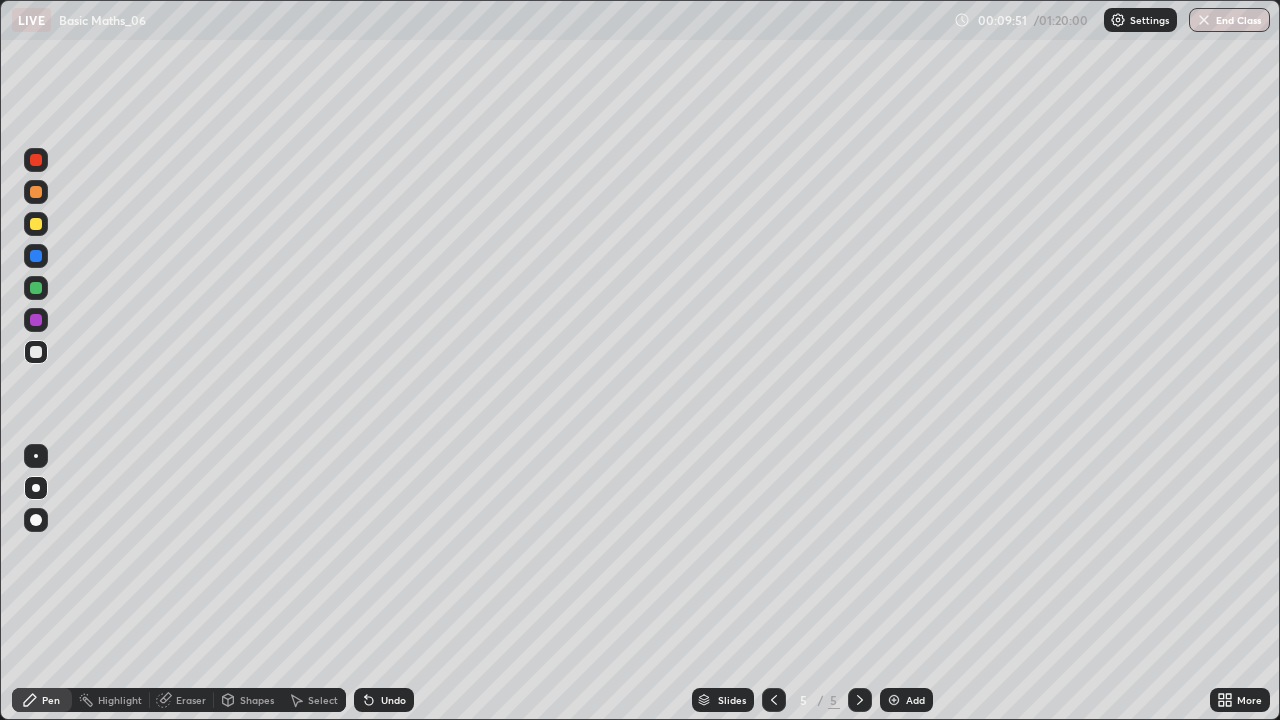 click at bounding box center [36, 352] 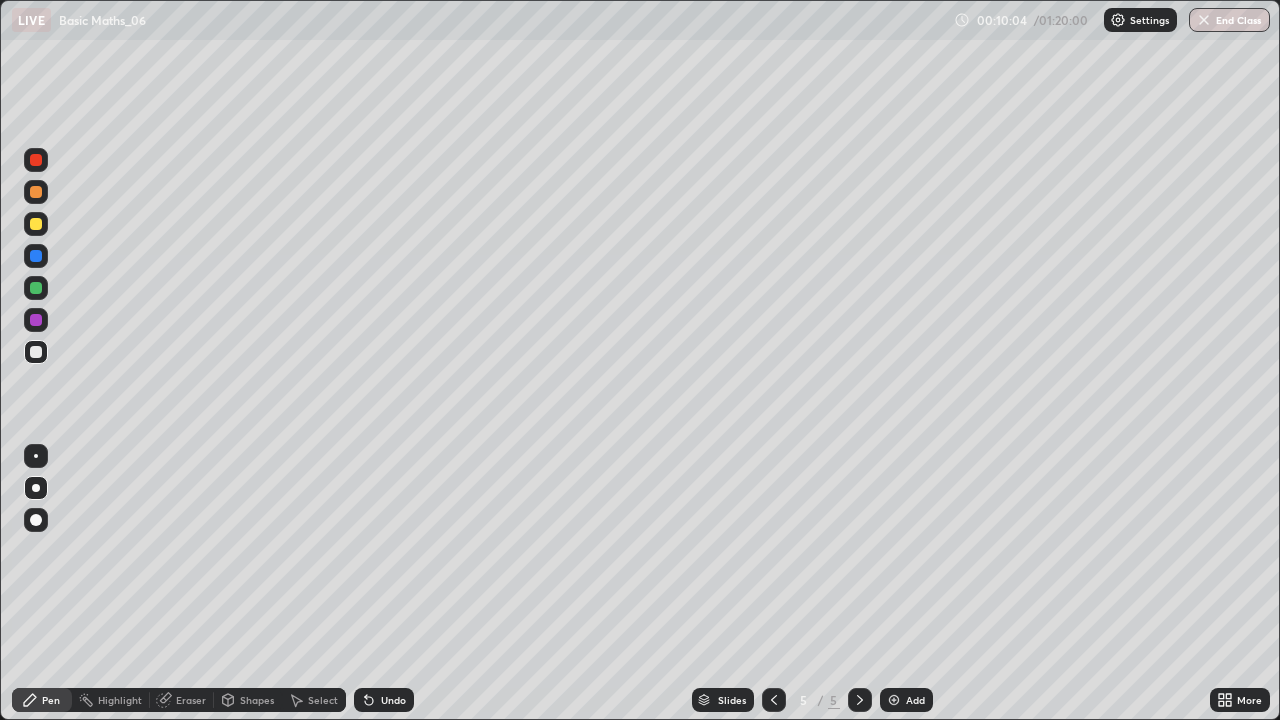 click on "Undo" at bounding box center (393, 700) 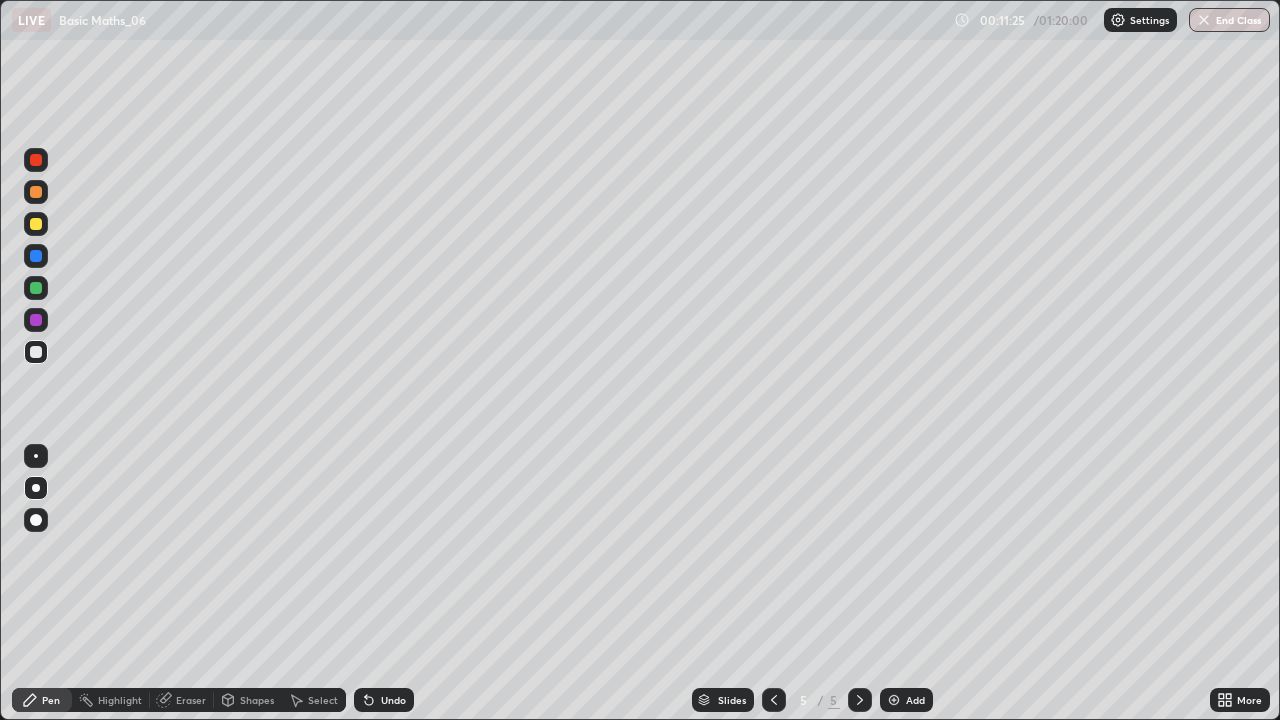 click at bounding box center [36, 288] 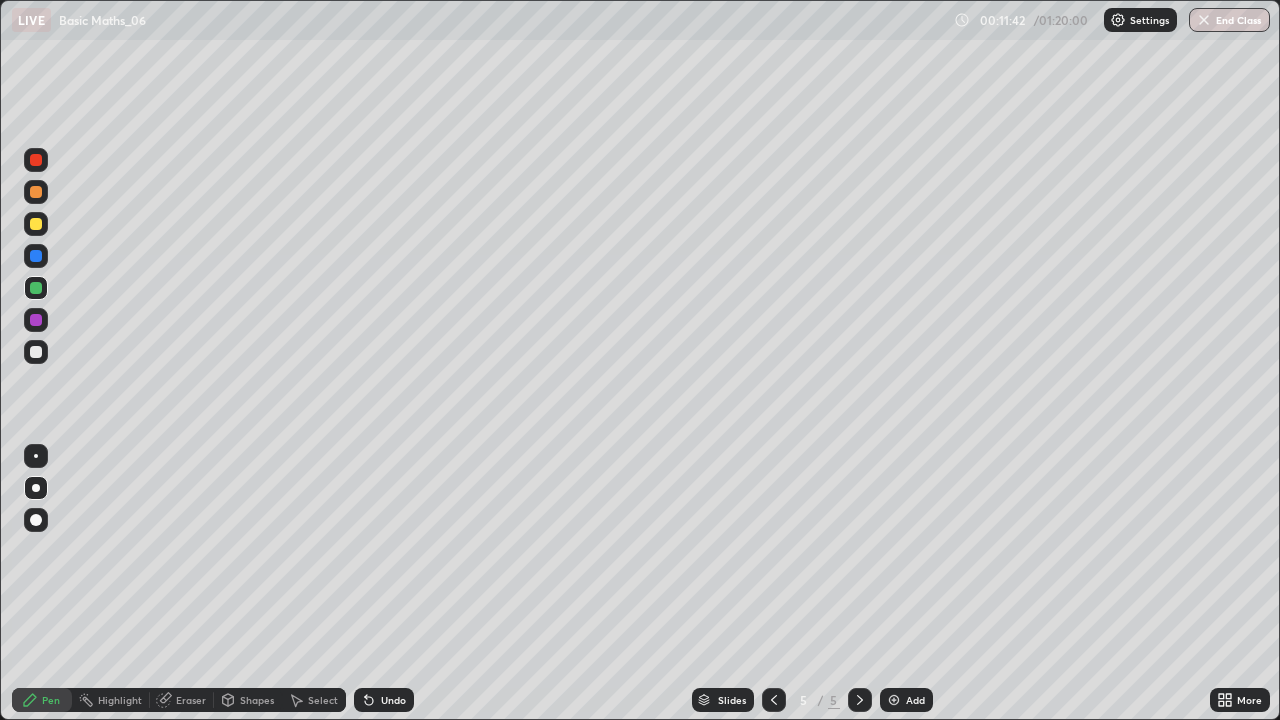 click at bounding box center (36, 352) 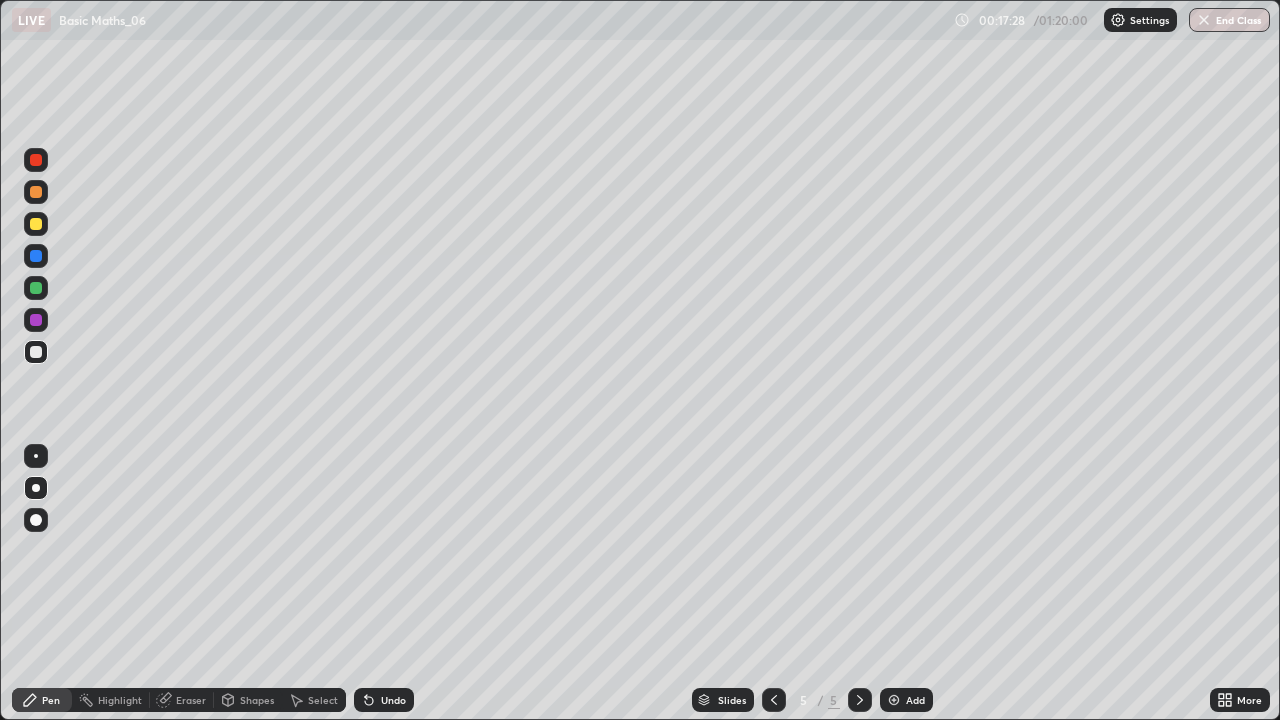 click on "Add" at bounding box center [915, 700] 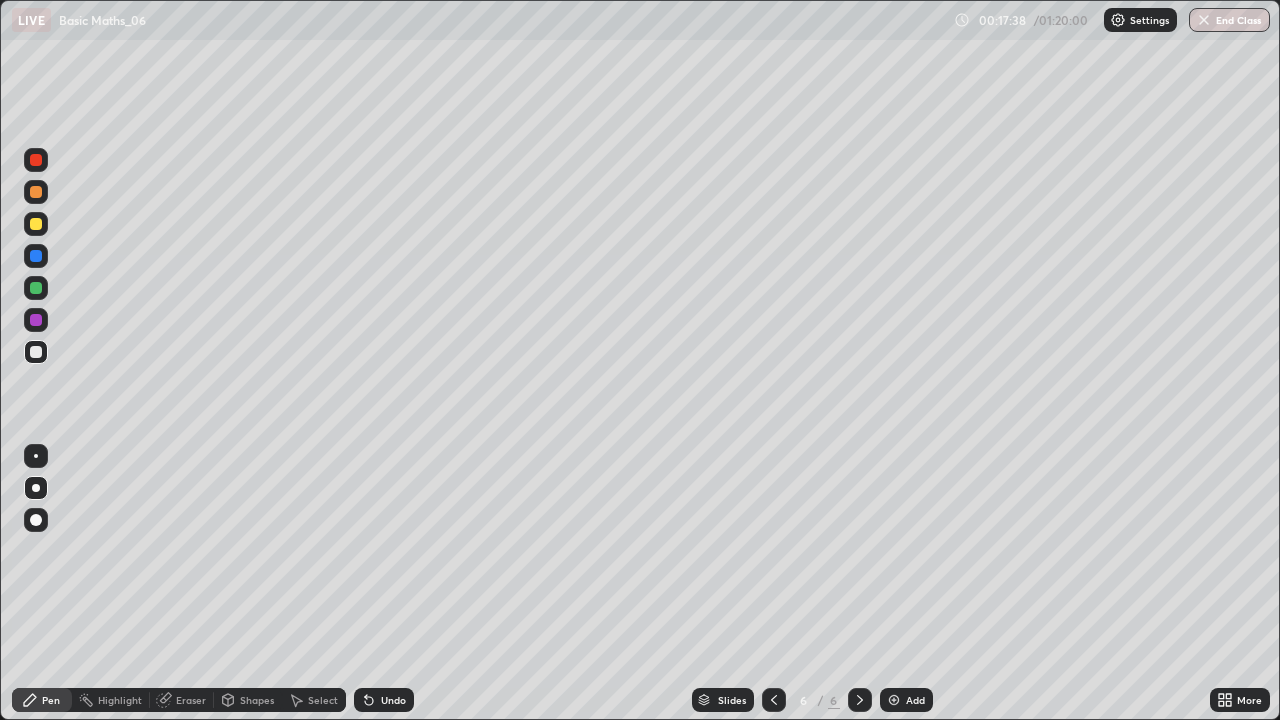 click at bounding box center [36, 224] 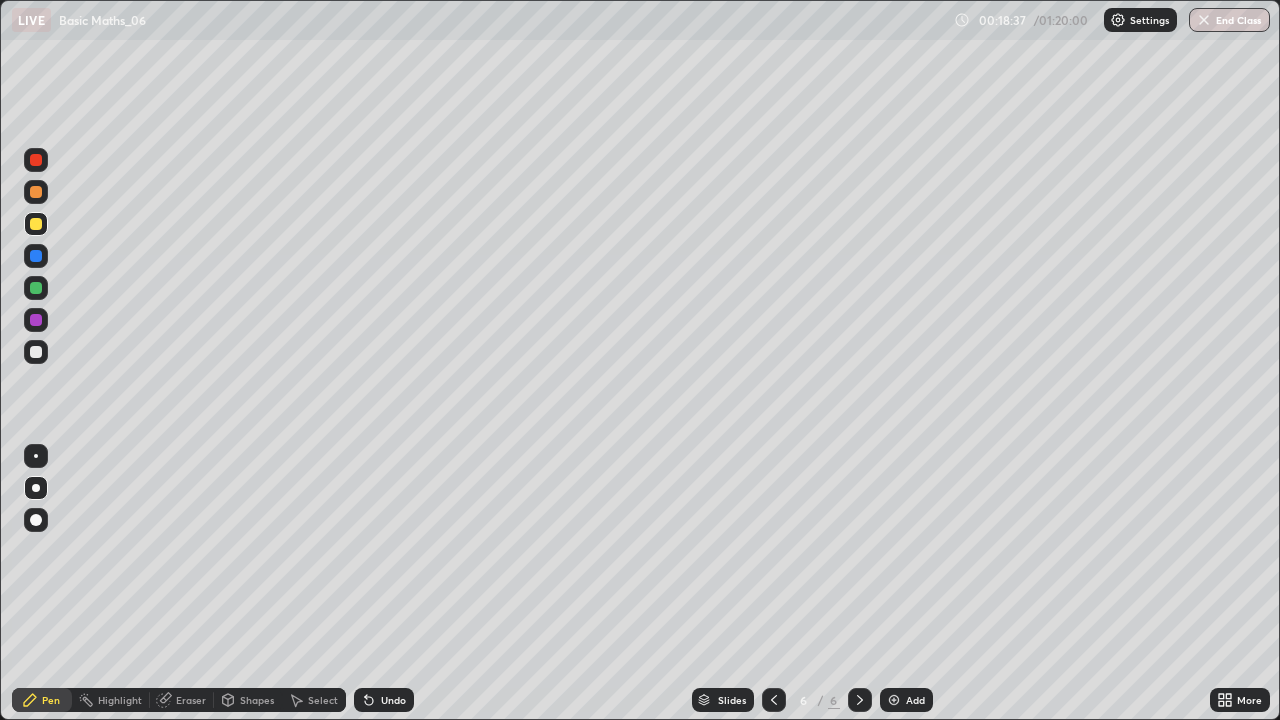 click 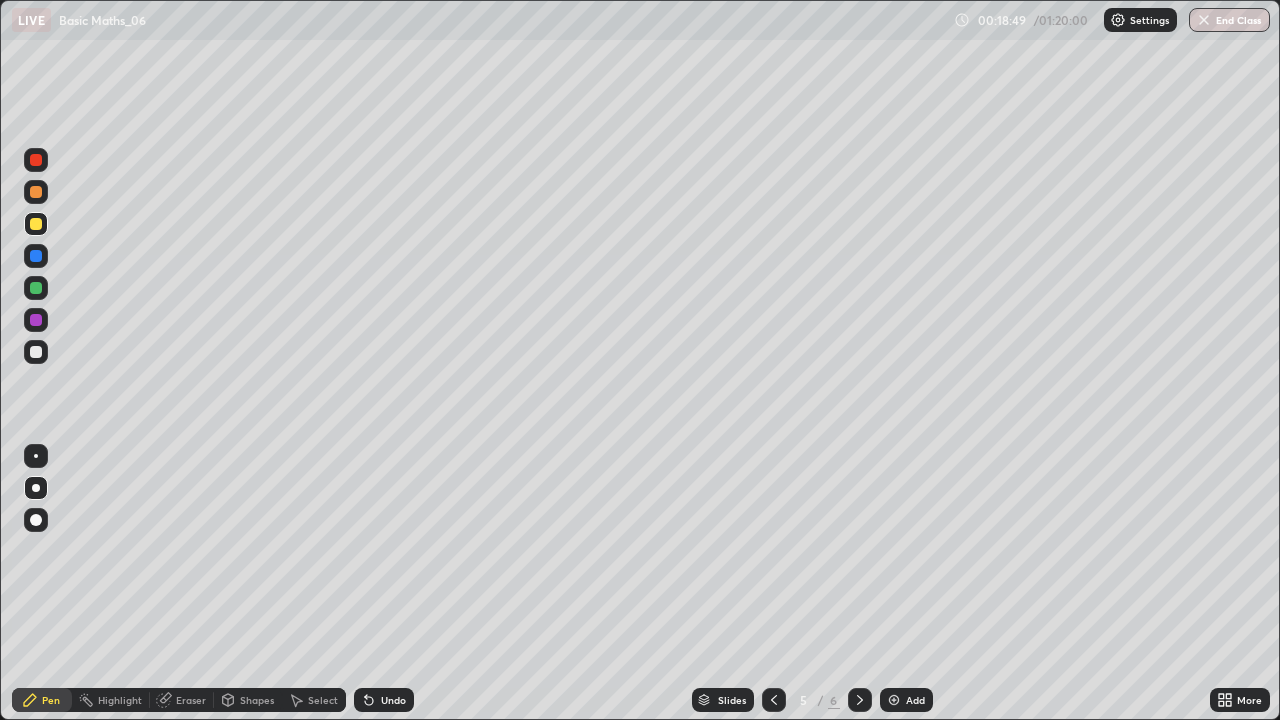 click 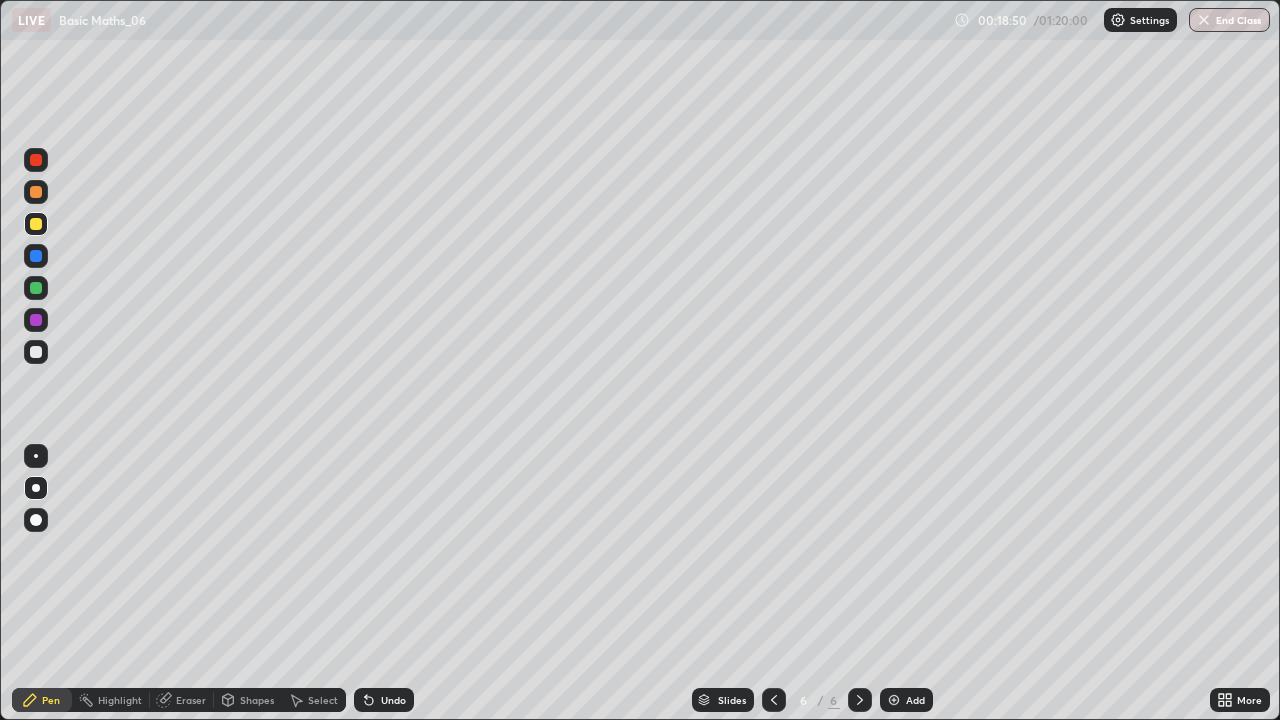 click on "Add" at bounding box center (915, 700) 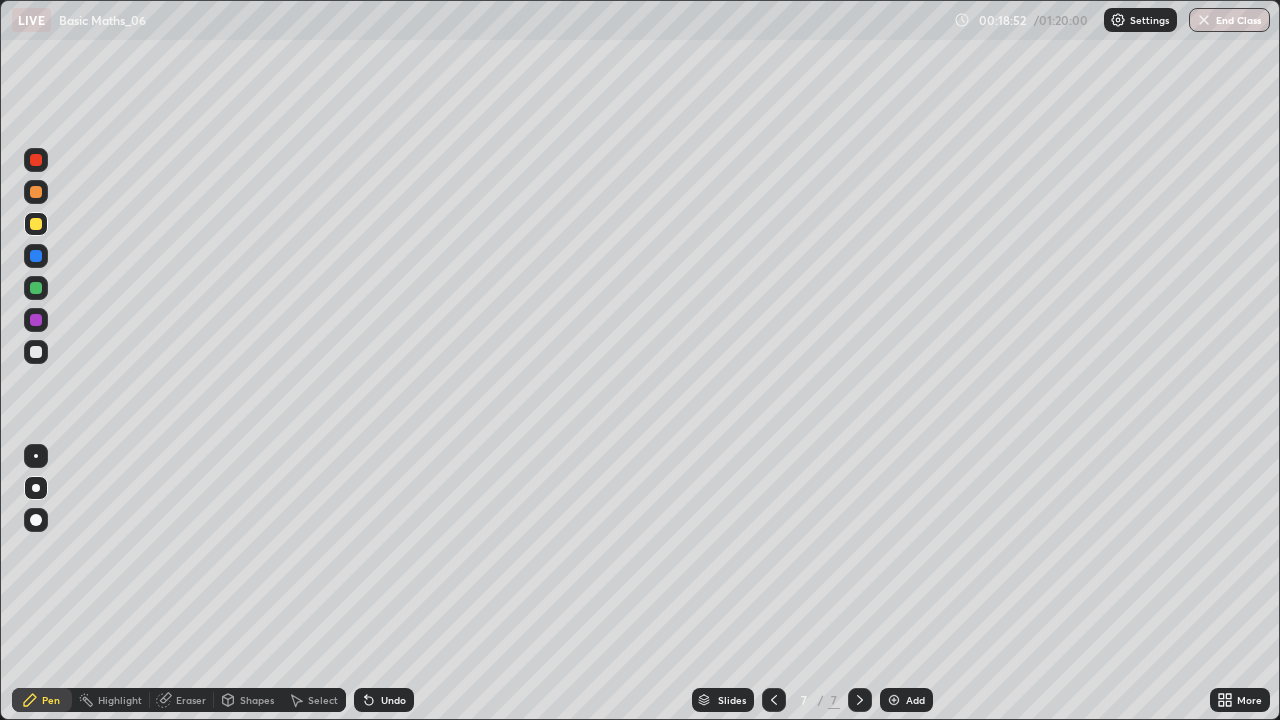 click at bounding box center [36, 224] 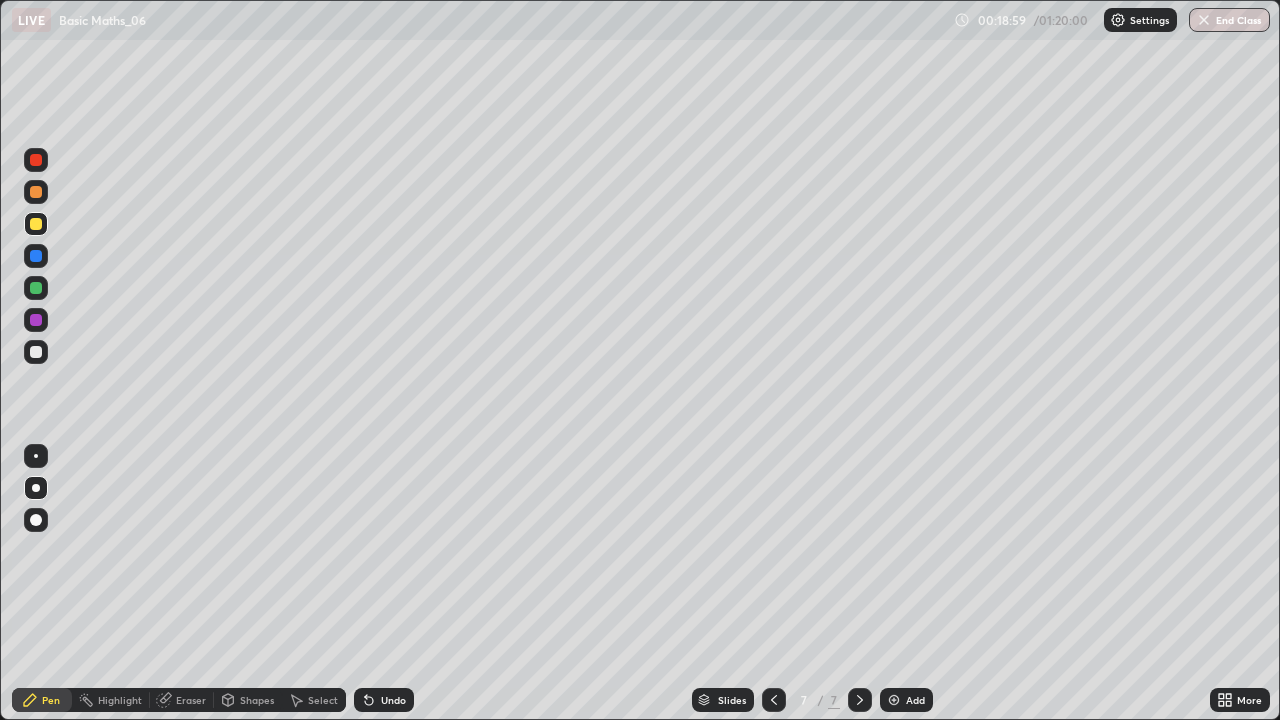 click at bounding box center [36, 256] 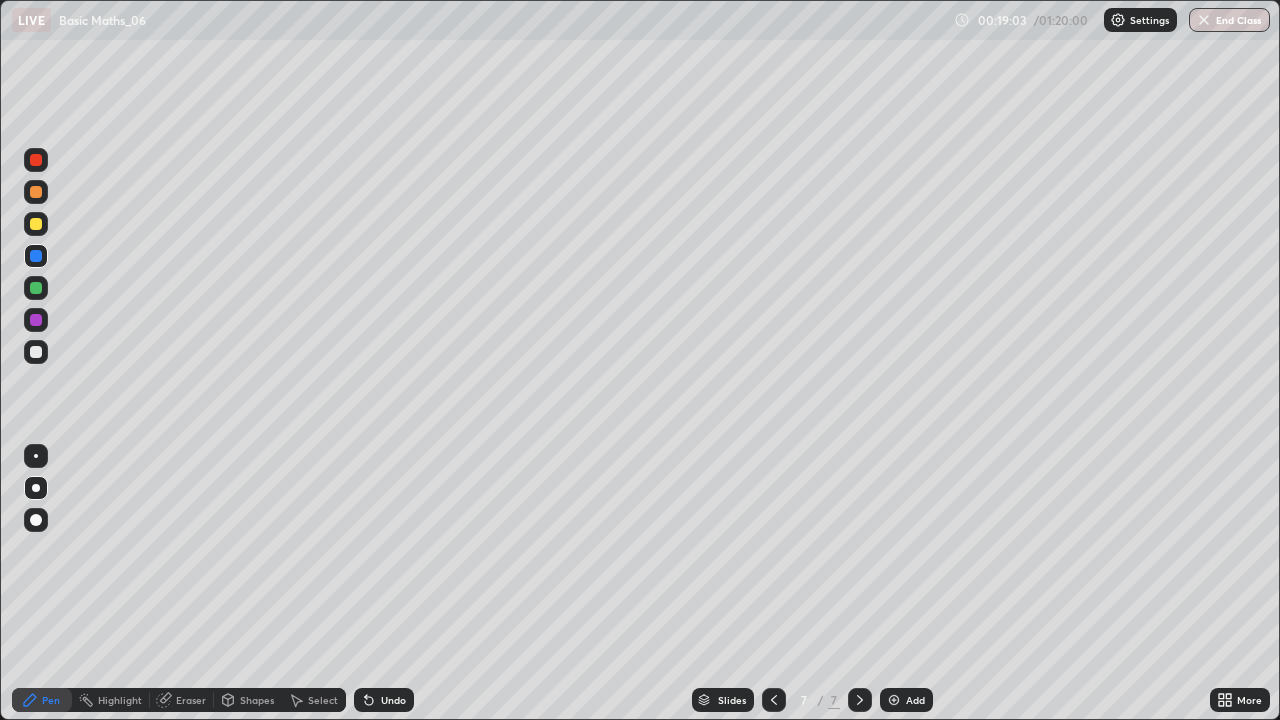 click at bounding box center [36, 352] 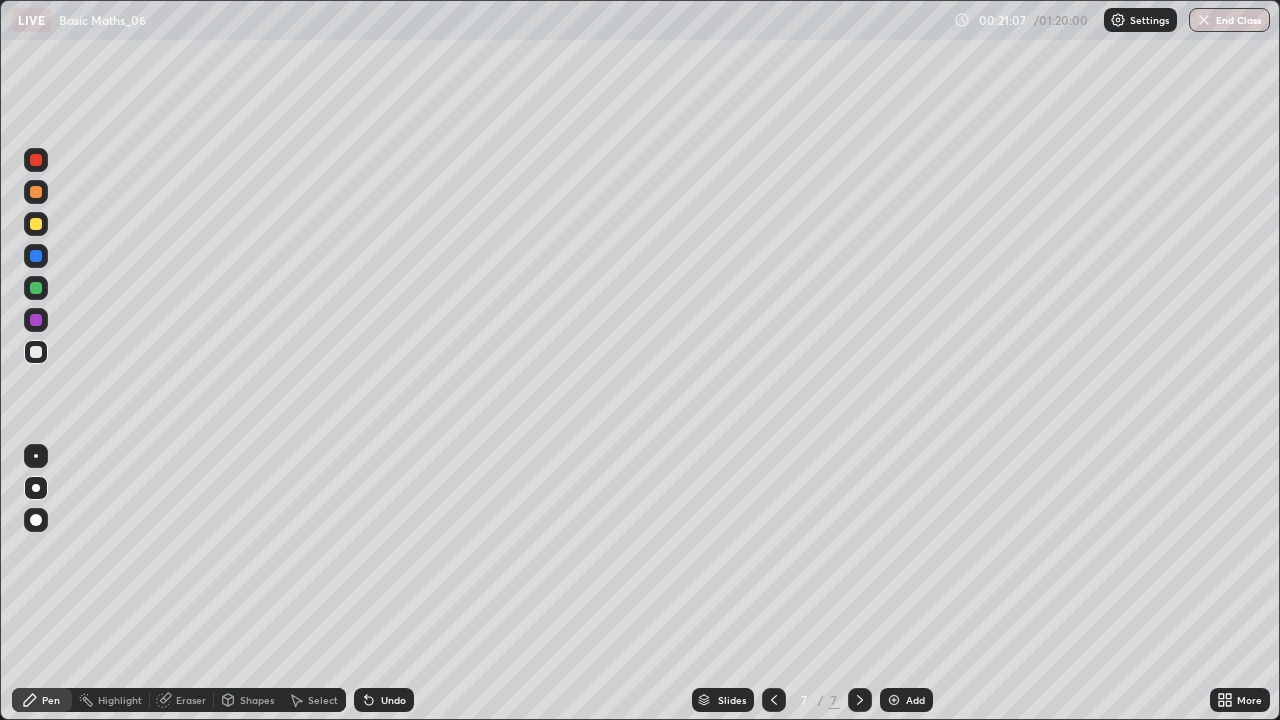 click on "Add" at bounding box center (906, 700) 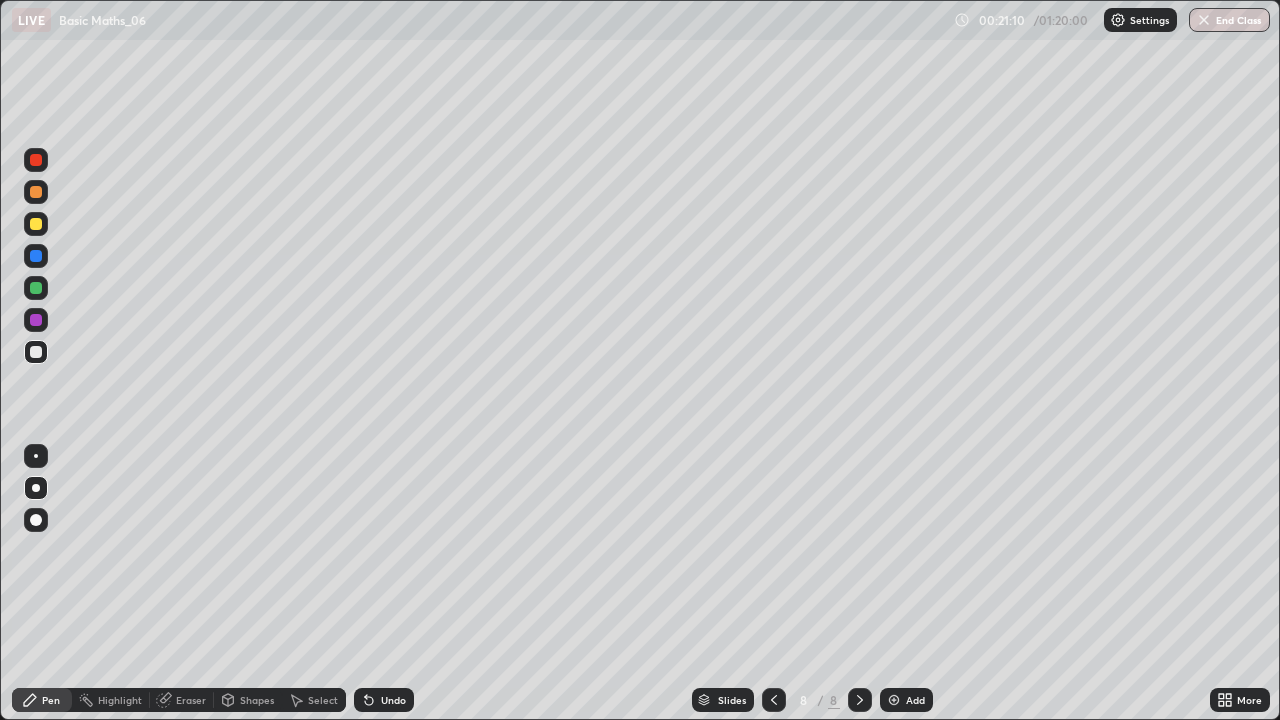 click at bounding box center (36, 224) 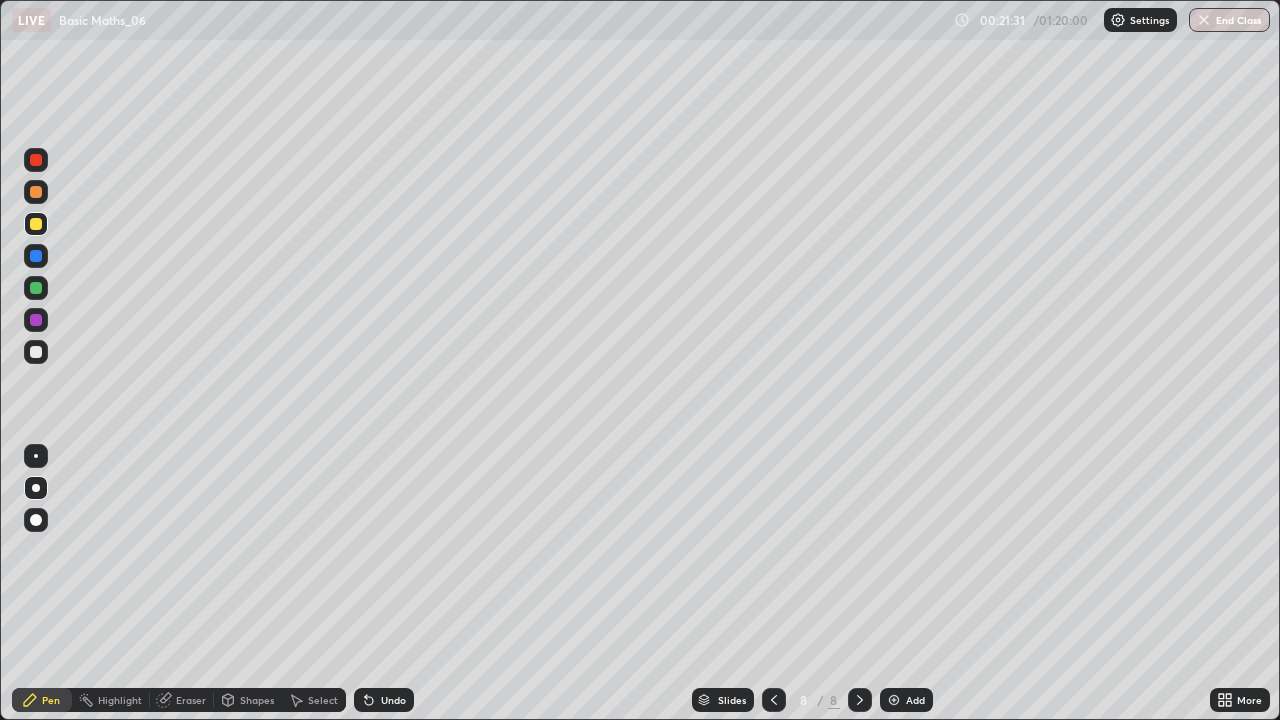 click at bounding box center (36, 352) 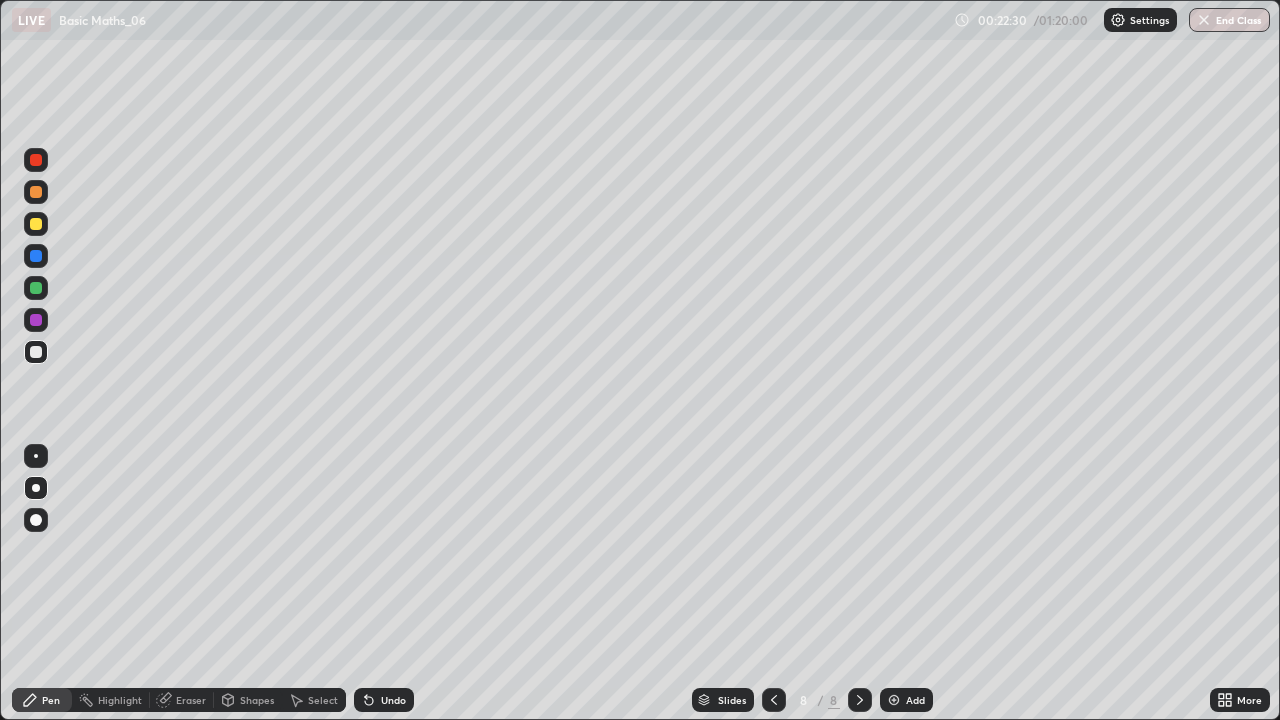 click on "Undo" at bounding box center (393, 700) 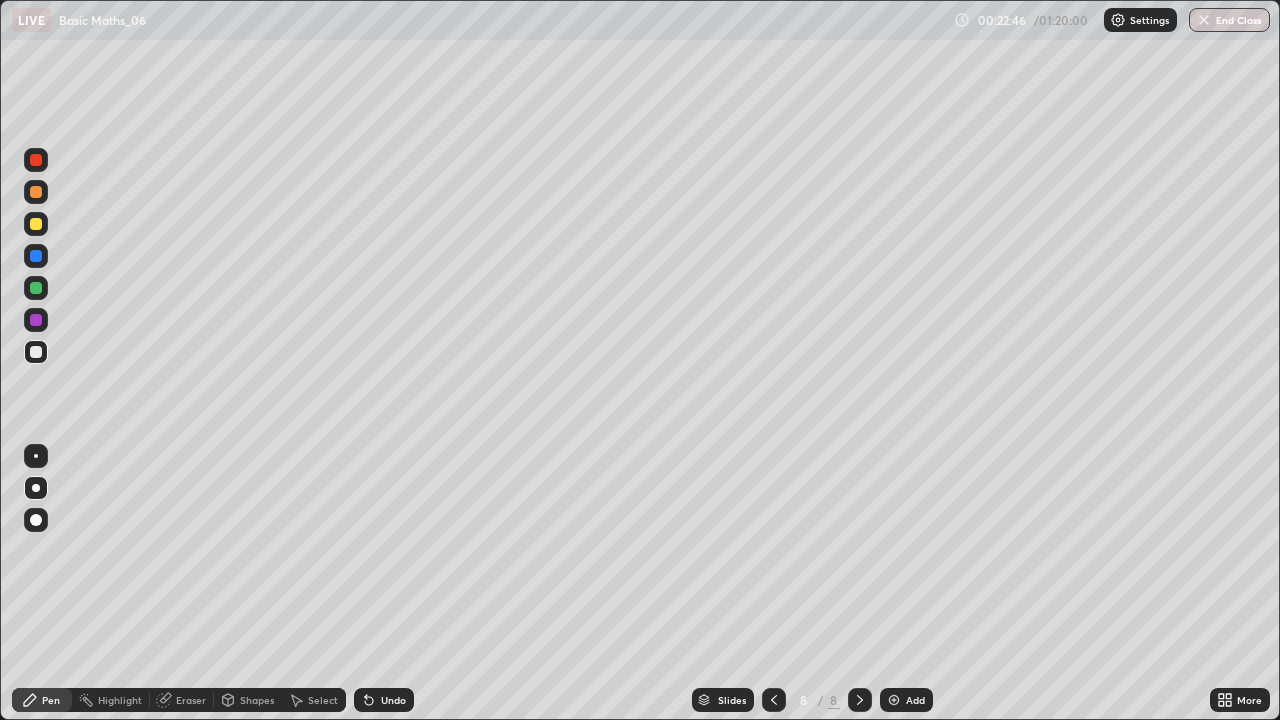 click 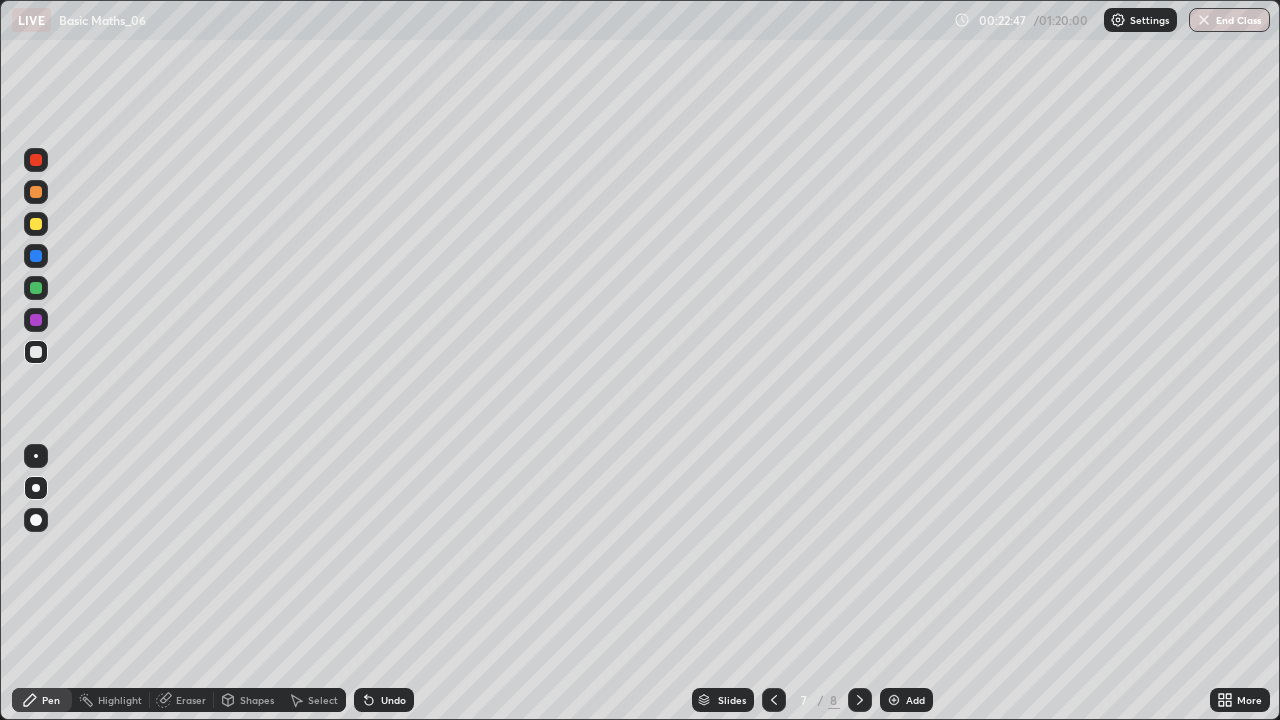 click at bounding box center (774, 700) 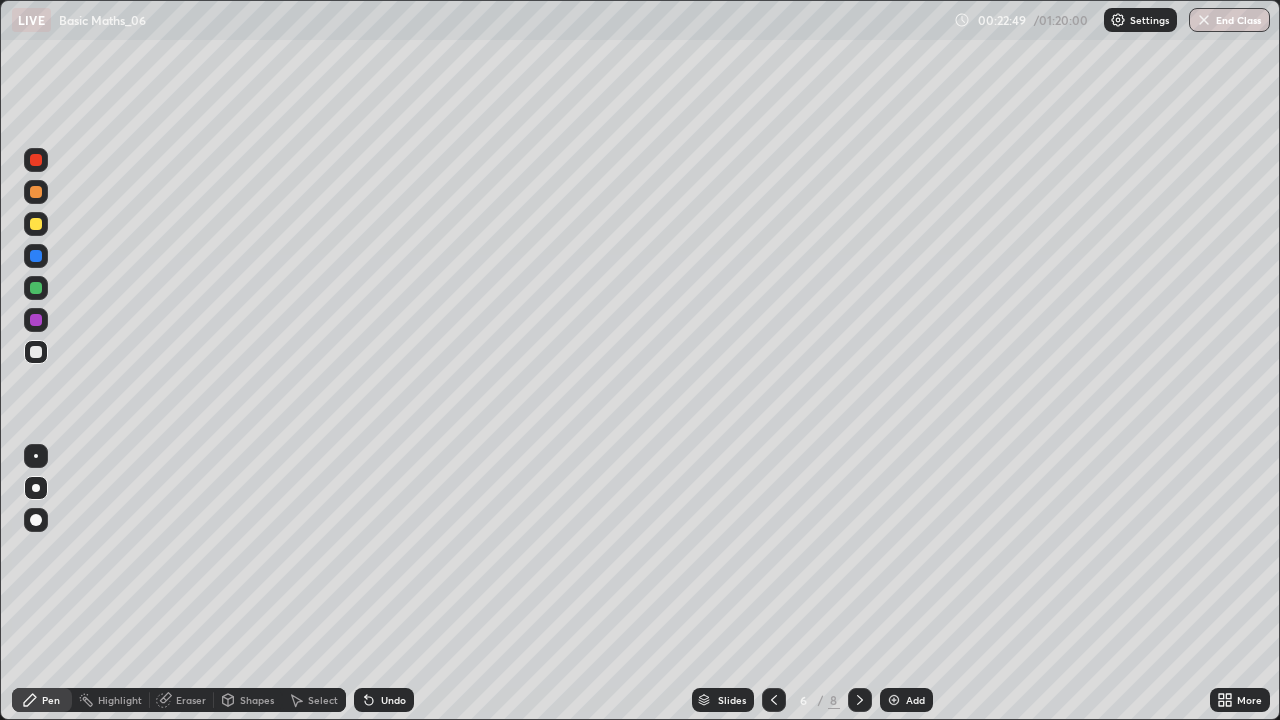 click 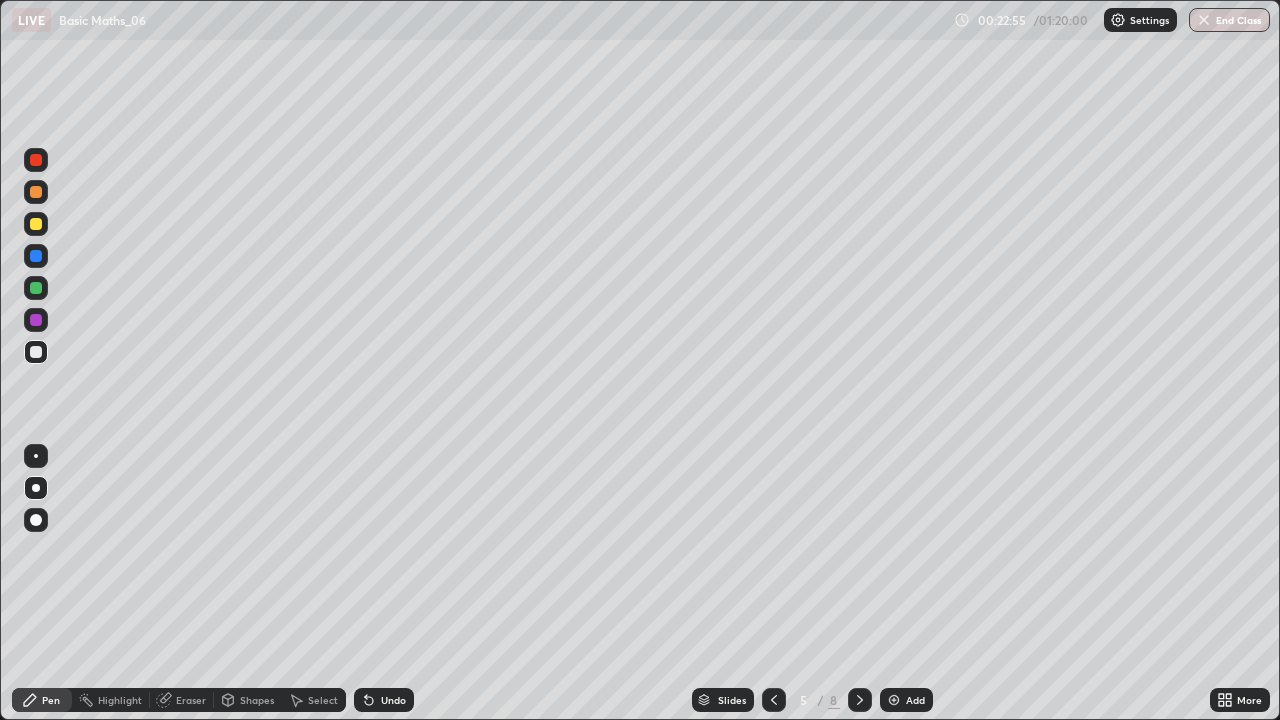 click at bounding box center (860, 700) 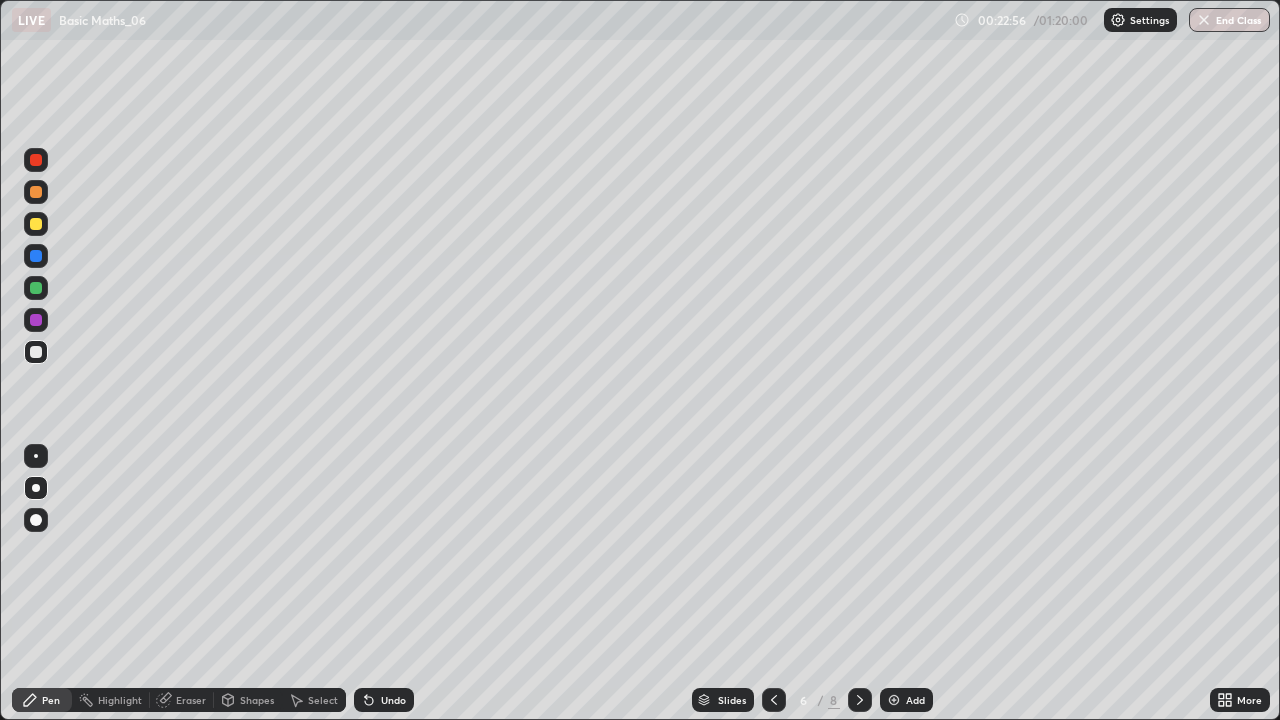 click 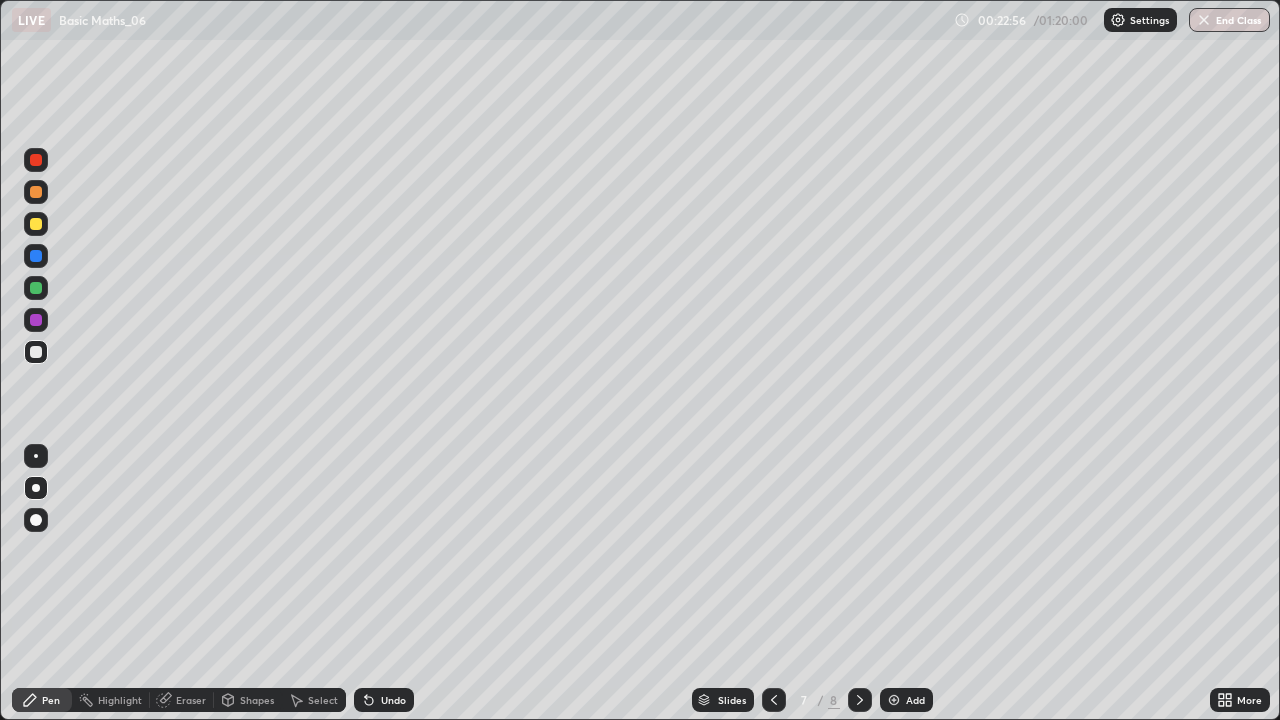 click 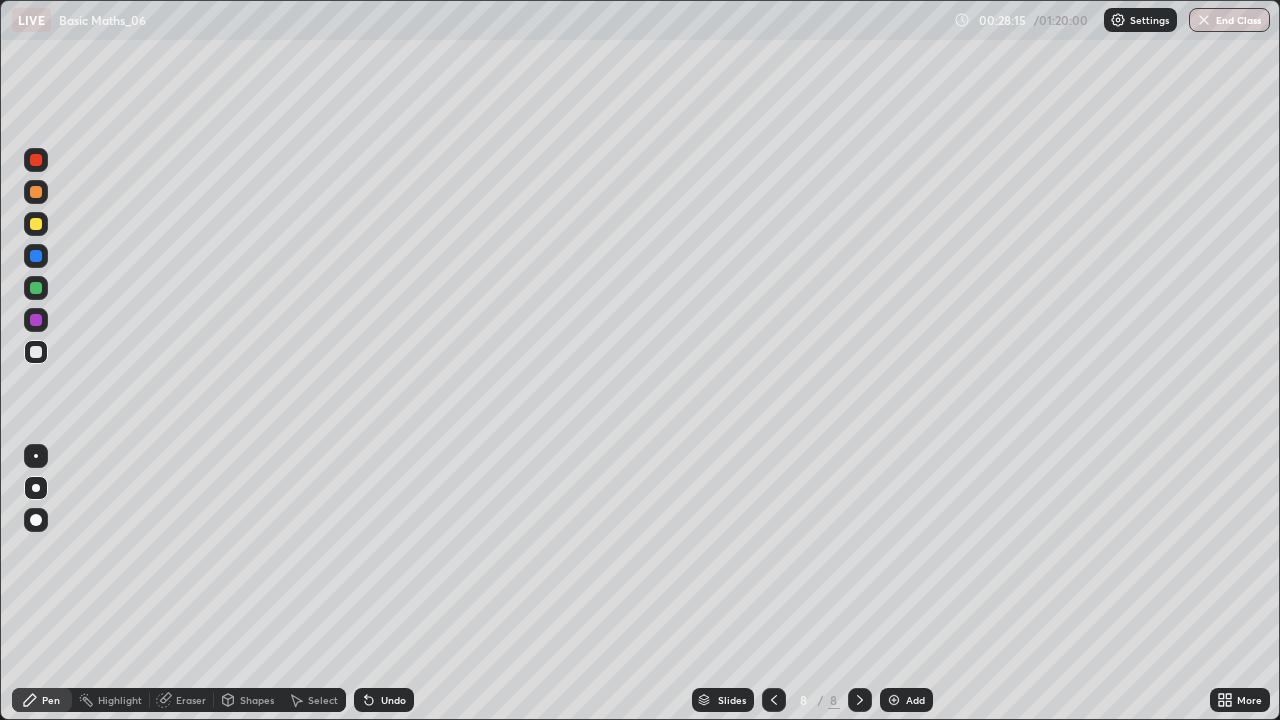 click on "Add" at bounding box center (906, 700) 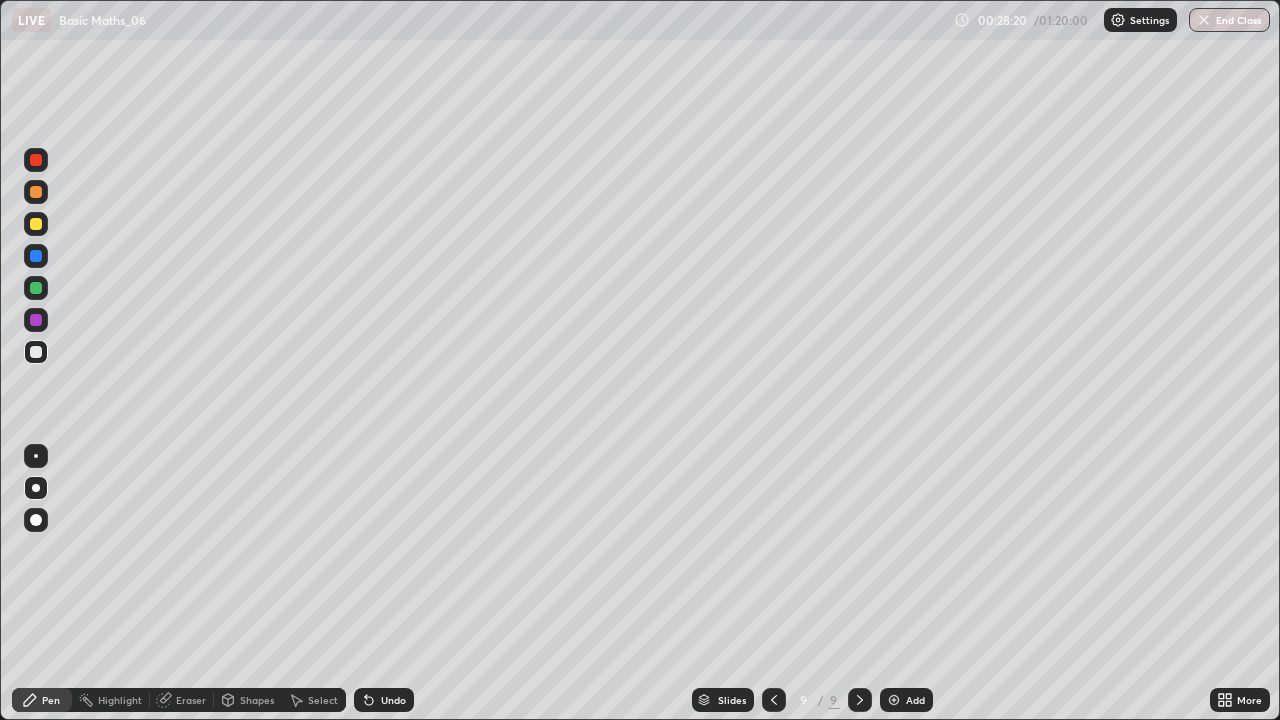 click 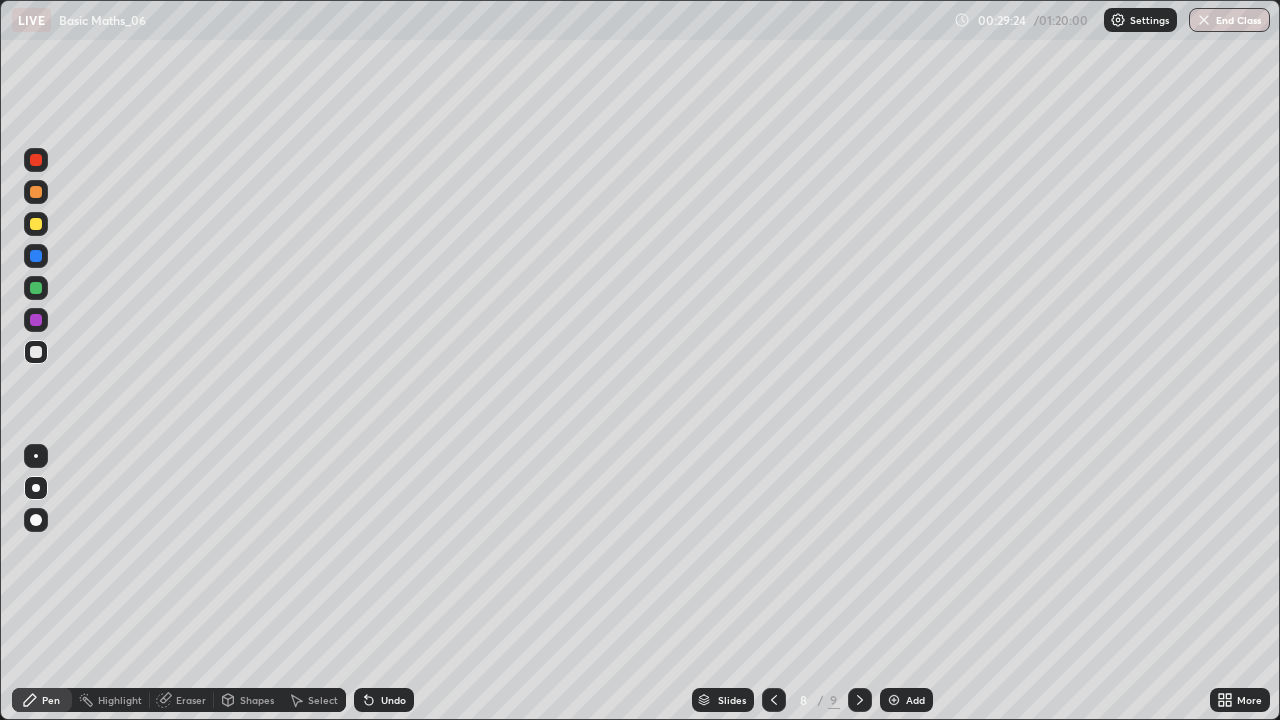 click on "Add" at bounding box center [915, 700] 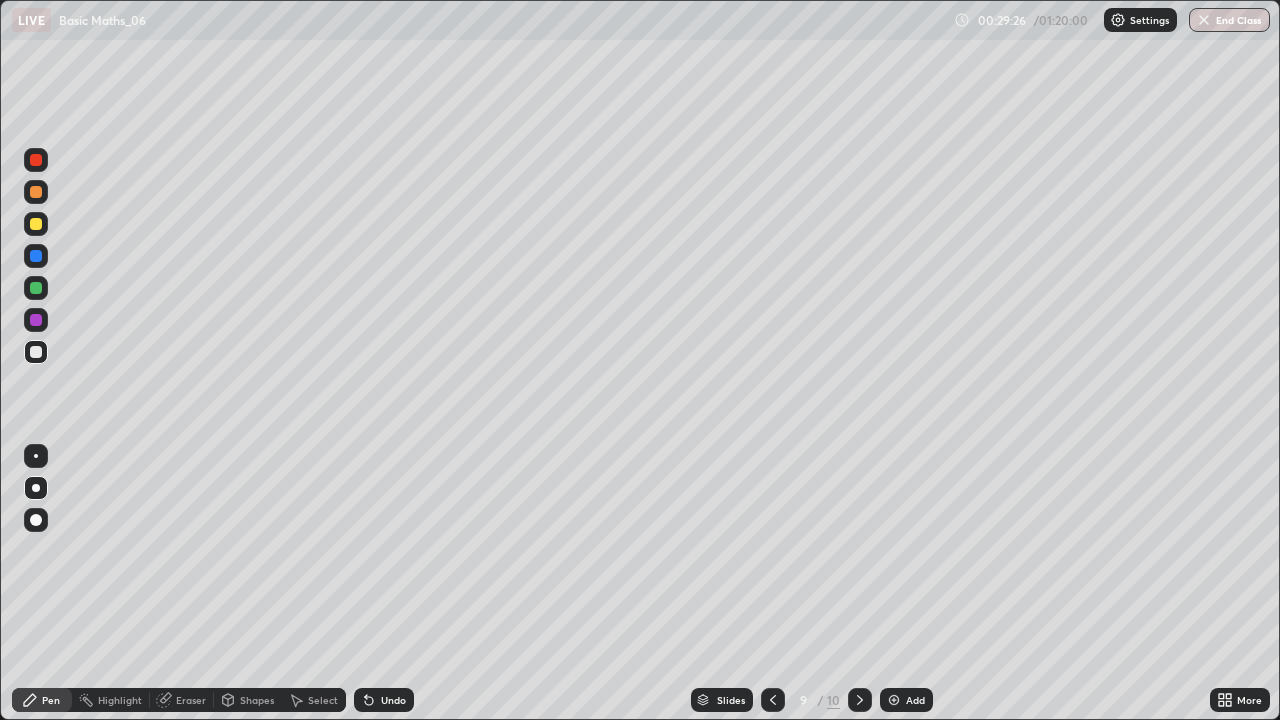 click 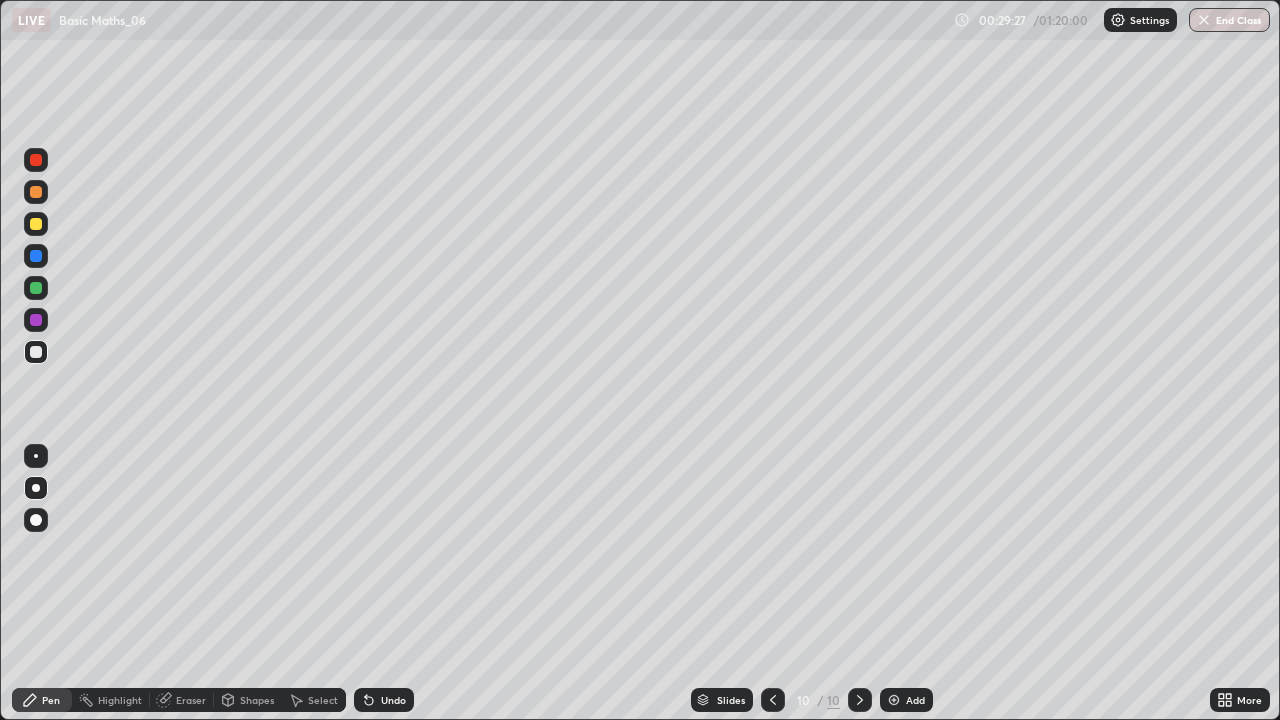 click at bounding box center (36, 224) 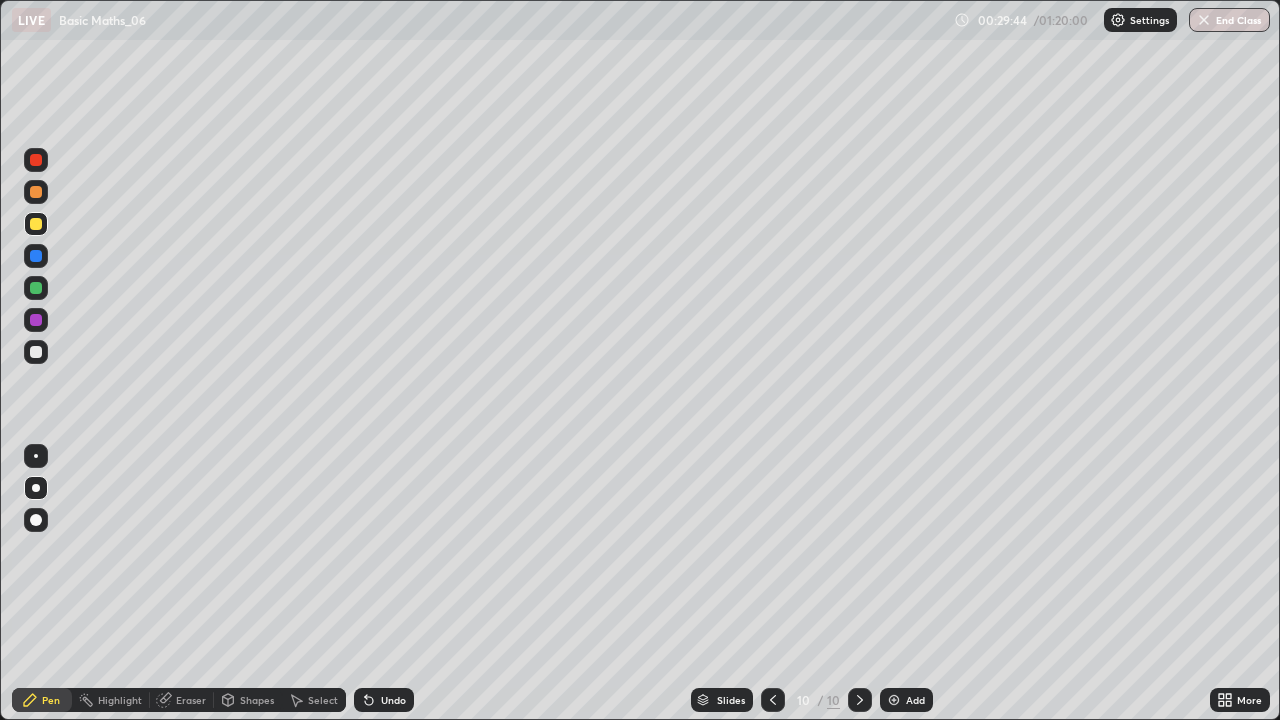 click at bounding box center [36, 352] 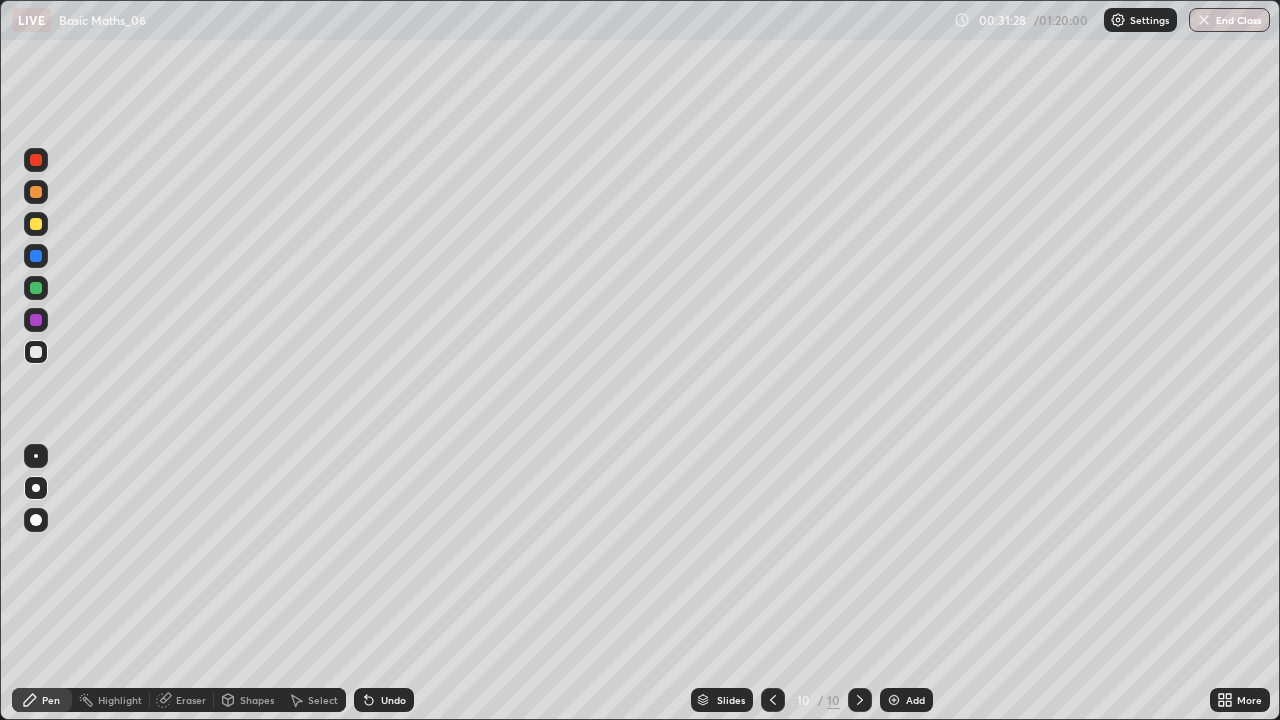 click at bounding box center (36, 224) 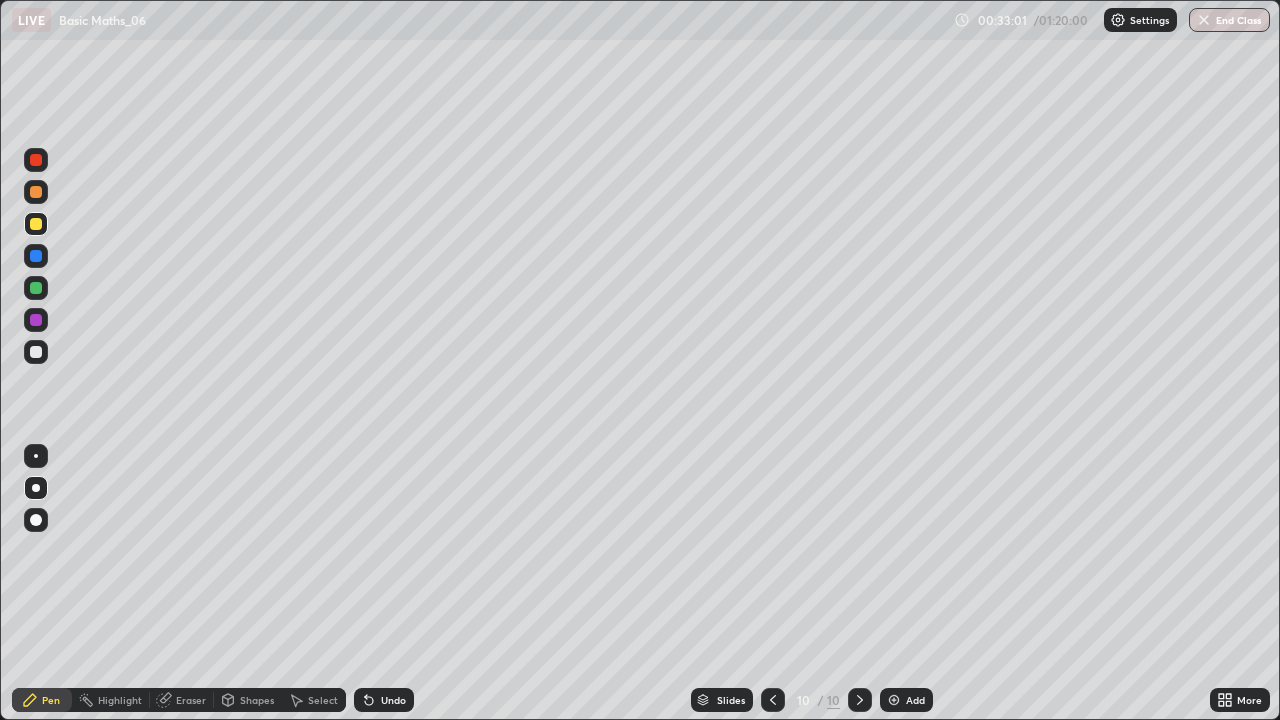 click on "Undo" at bounding box center (384, 700) 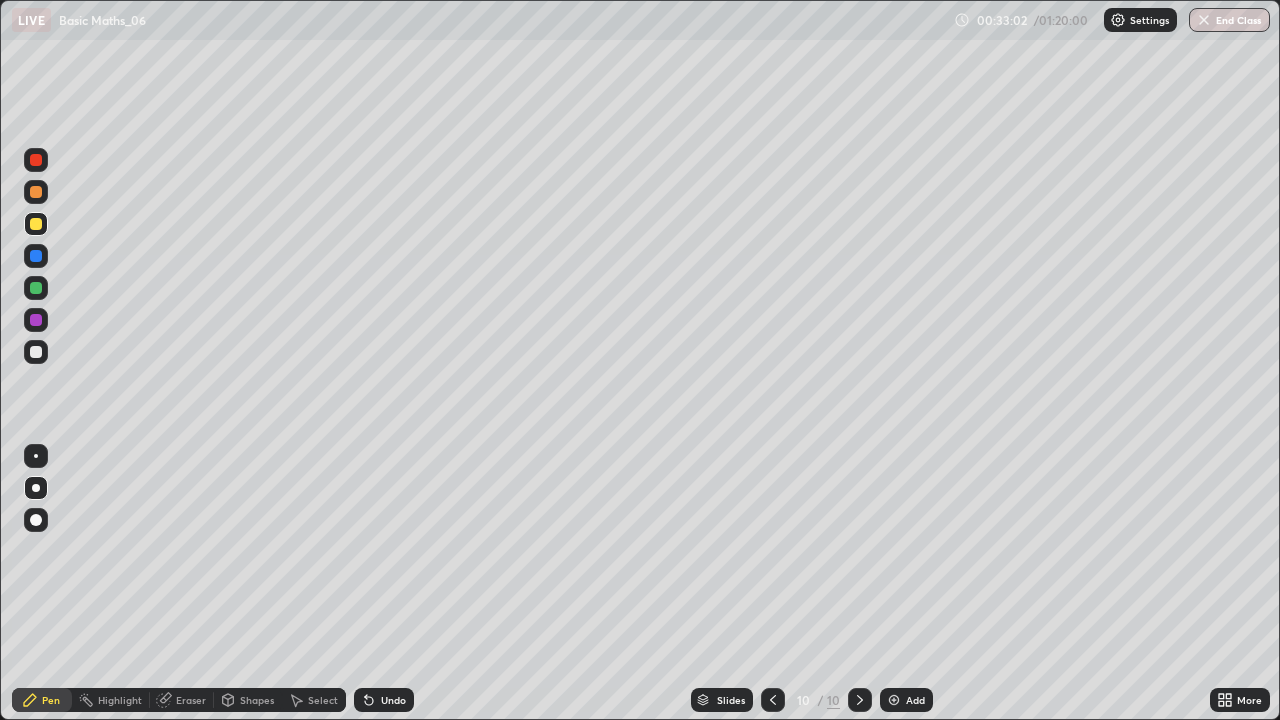 click at bounding box center (36, 352) 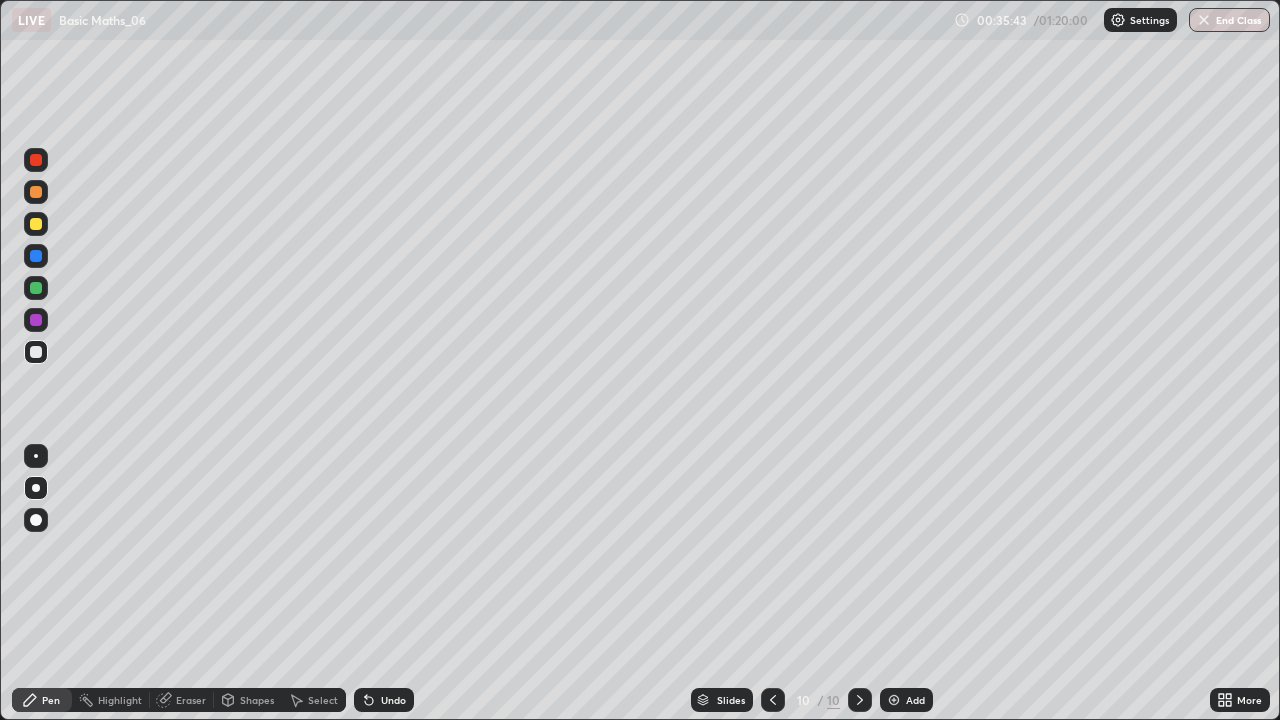 click on "Add" at bounding box center [906, 700] 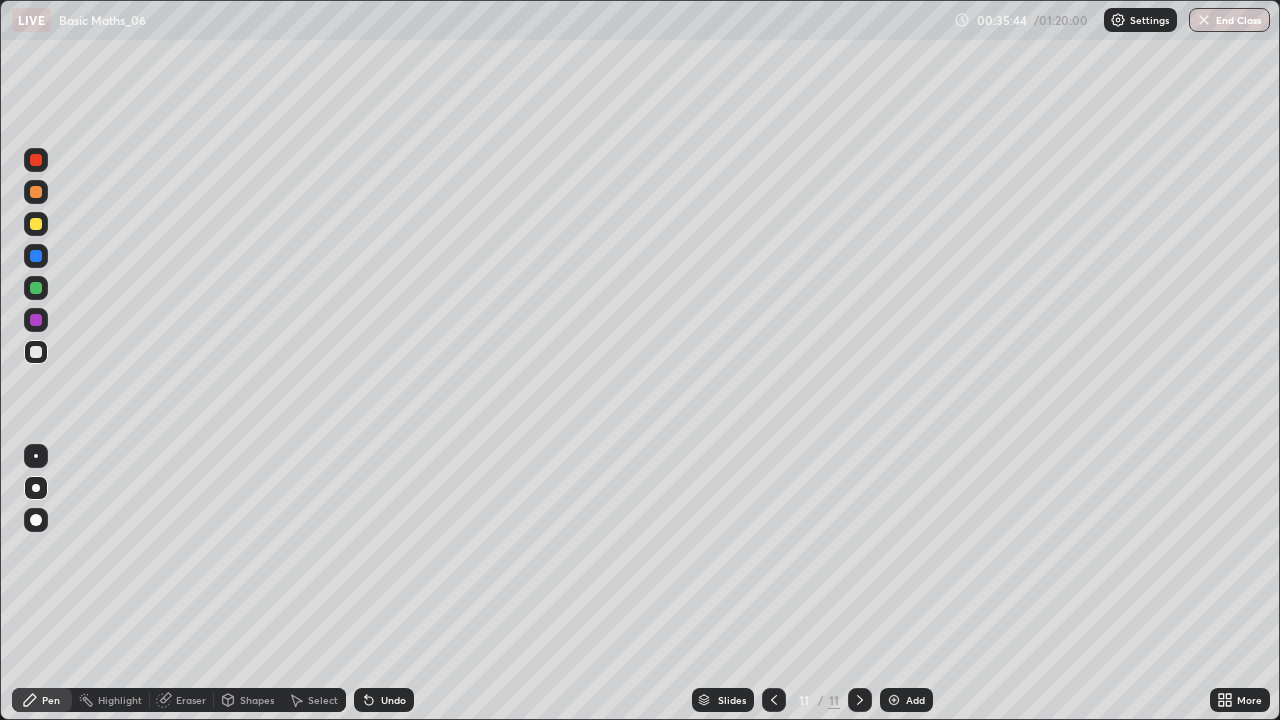 click at bounding box center [36, 224] 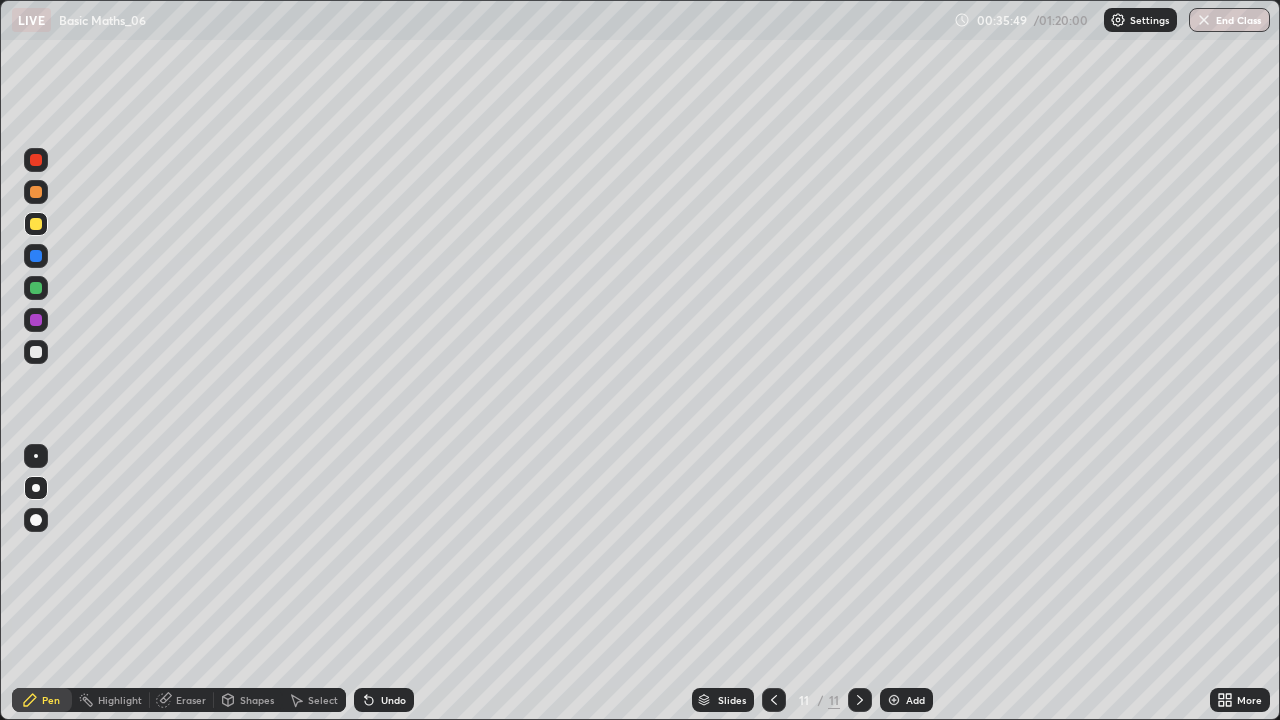 click on "Undo" at bounding box center (393, 700) 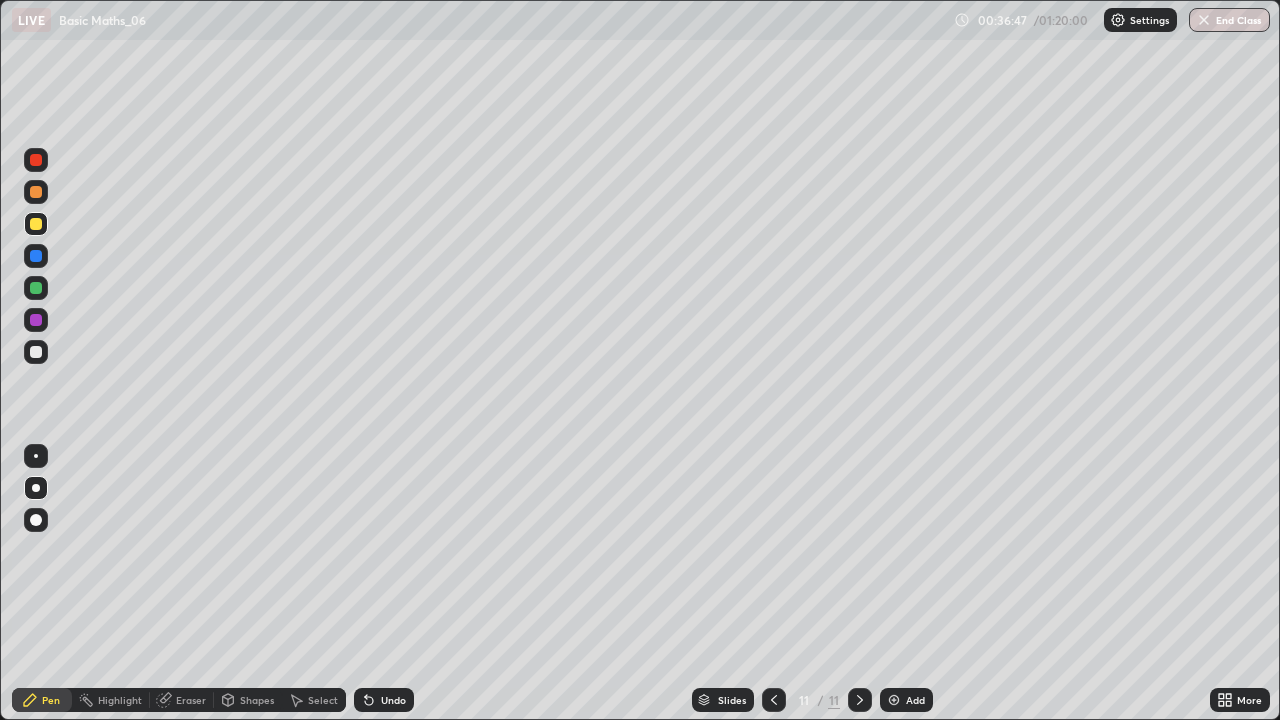 click at bounding box center (36, 352) 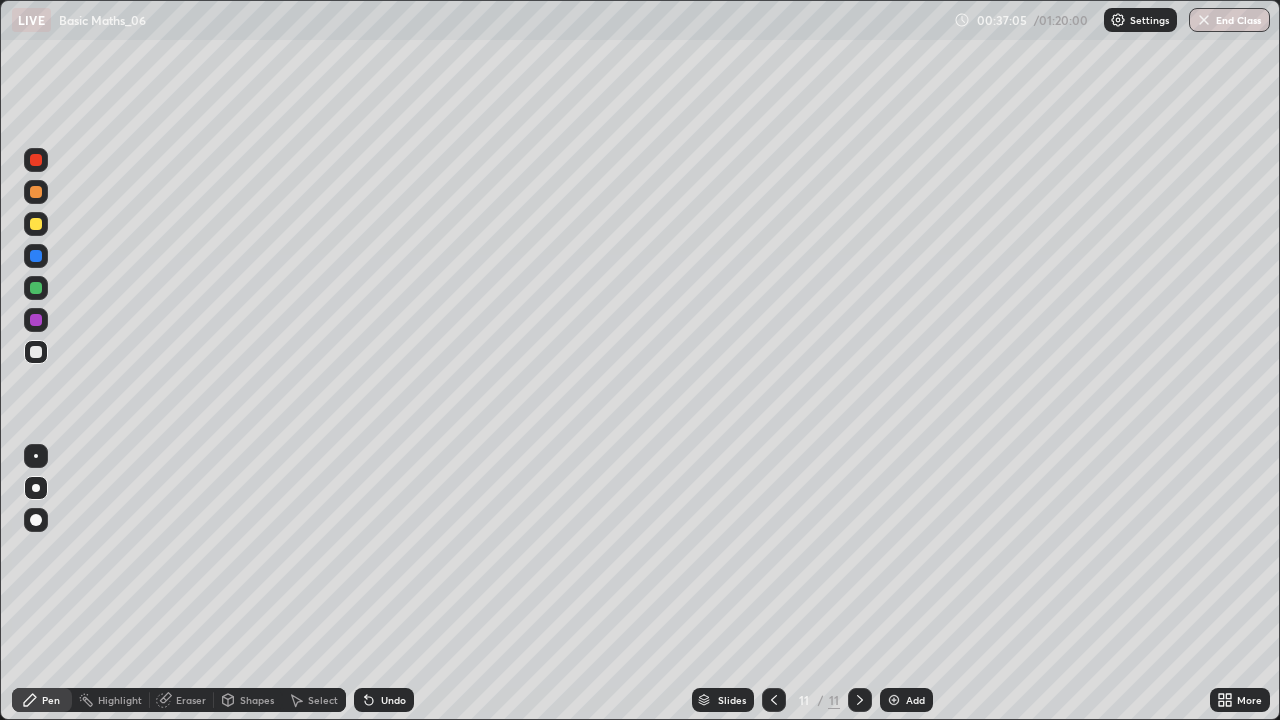 click on "Setting up your live class" at bounding box center [640, 360] 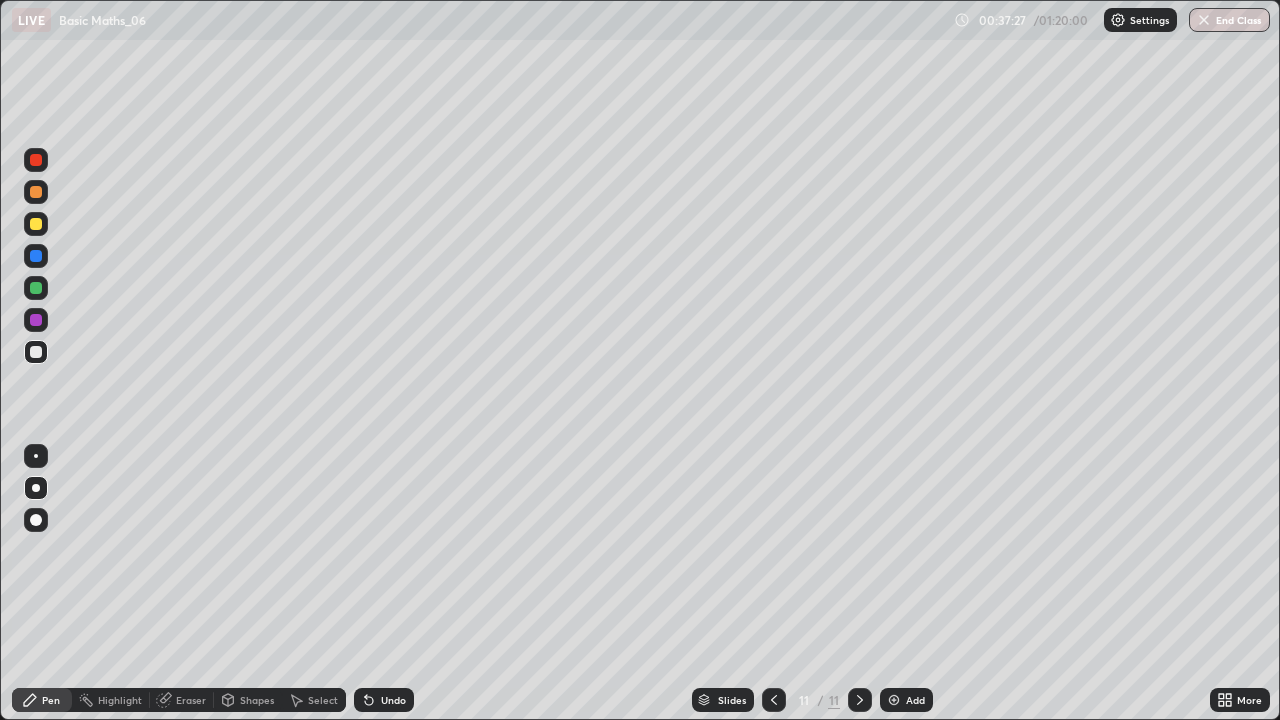 click 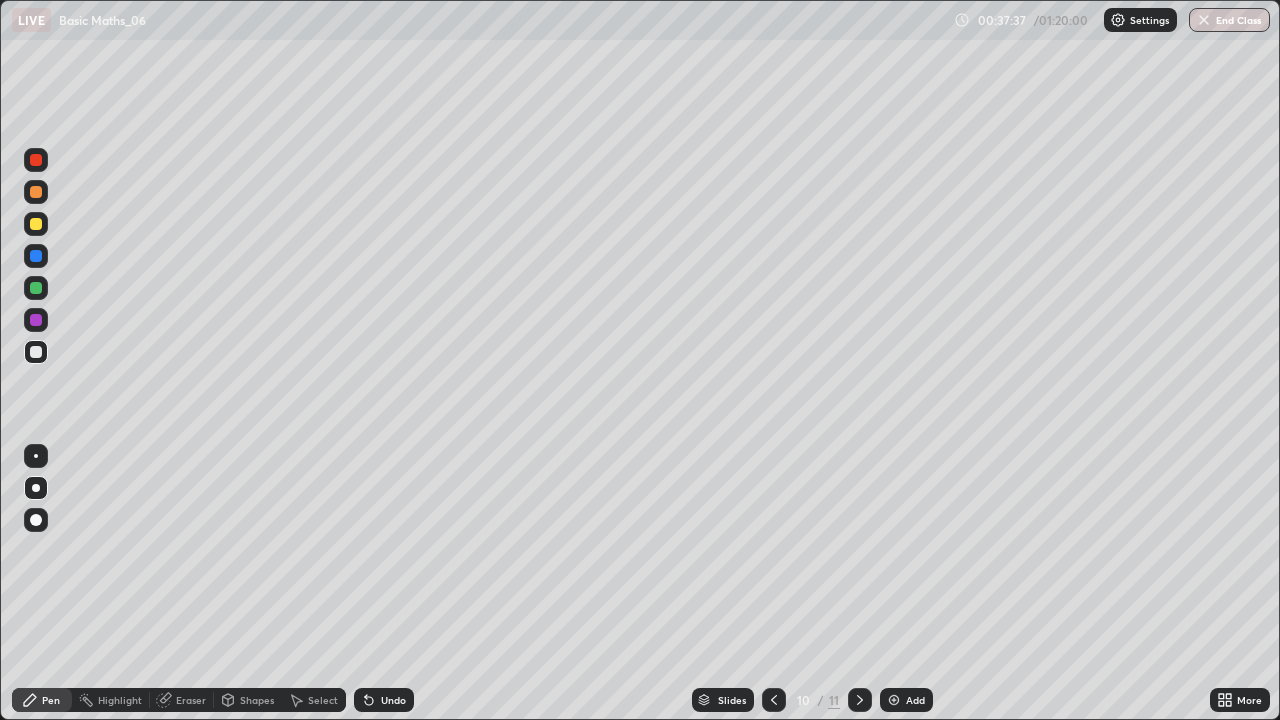 click 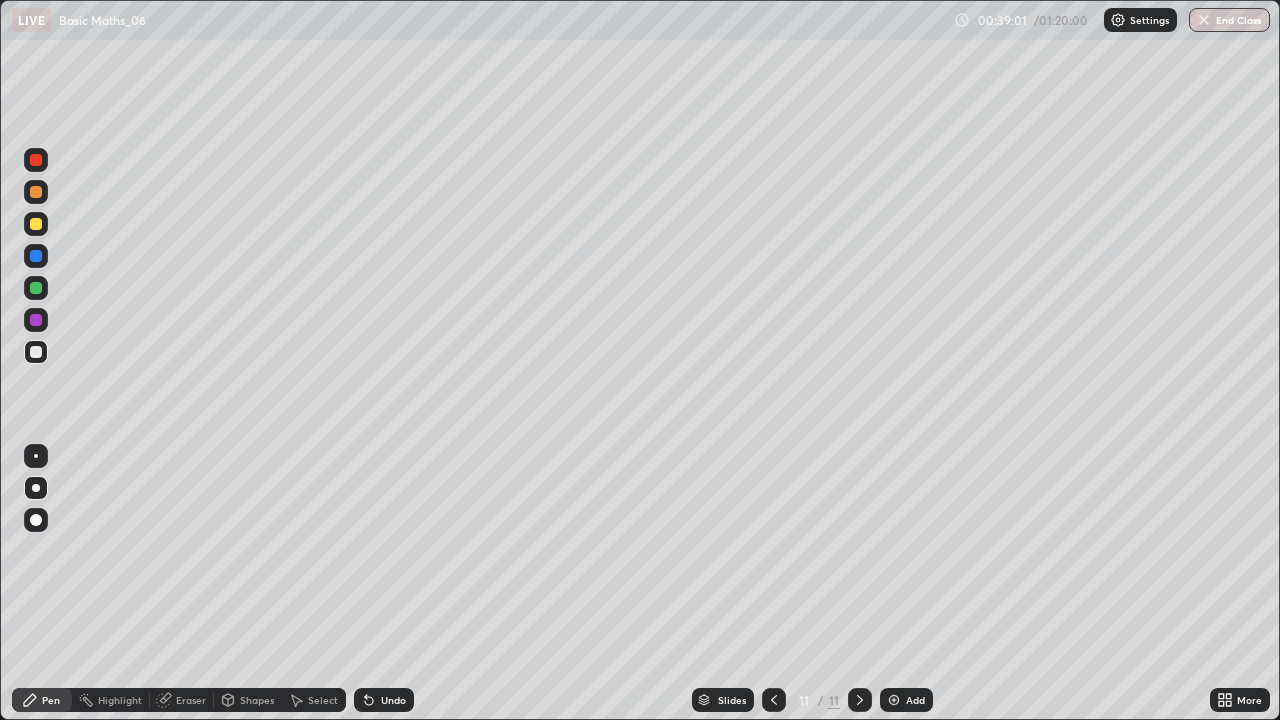 click at bounding box center (36, 224) 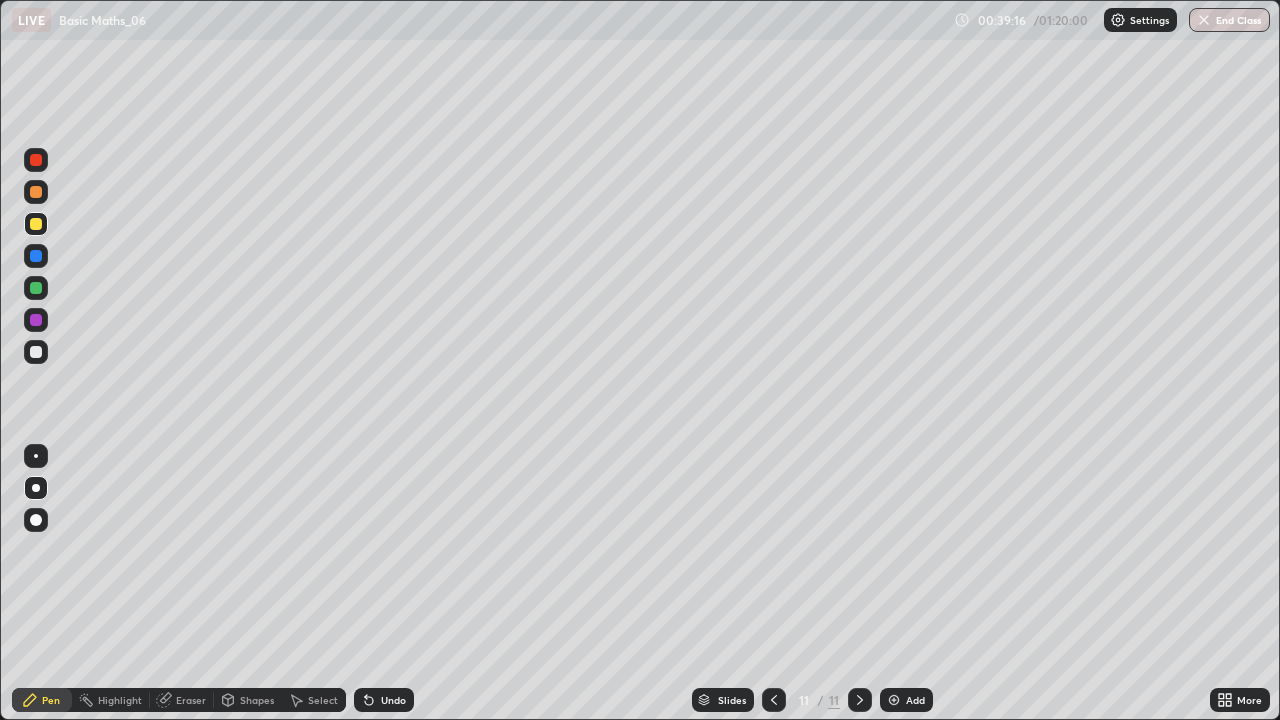 click at bounding box center [36, 352] 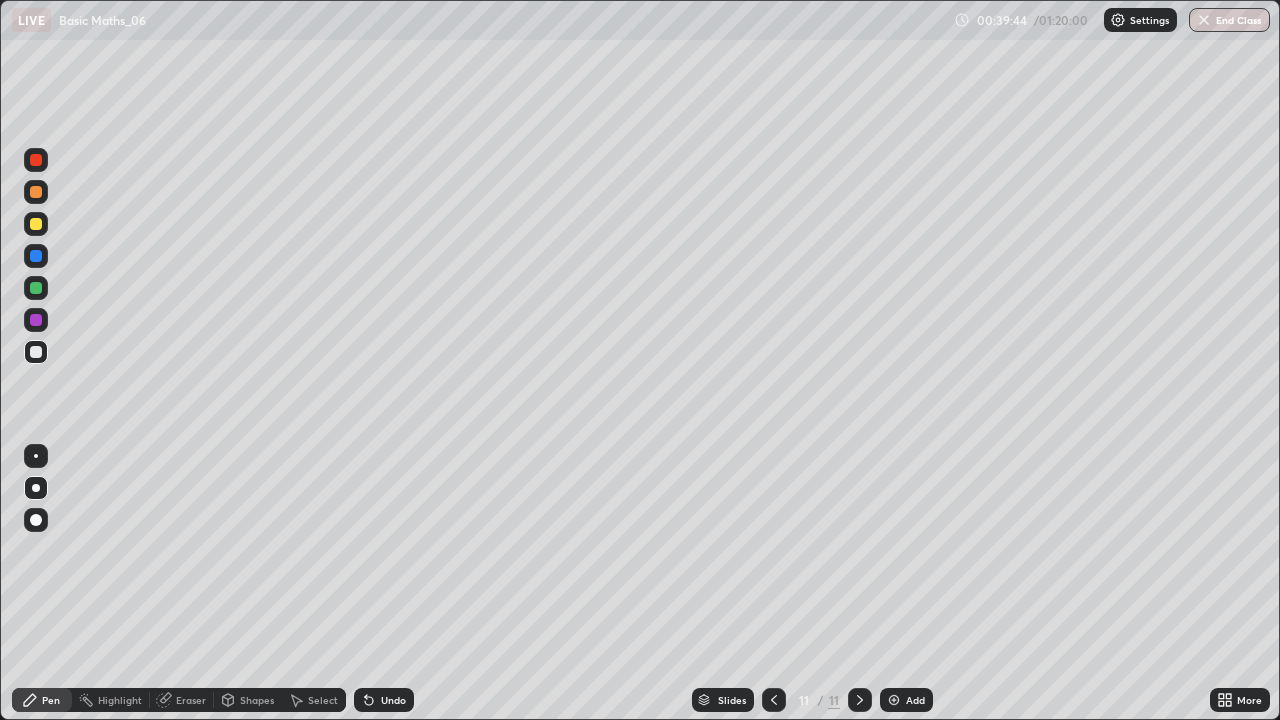 click at bounding box center (36, 224) 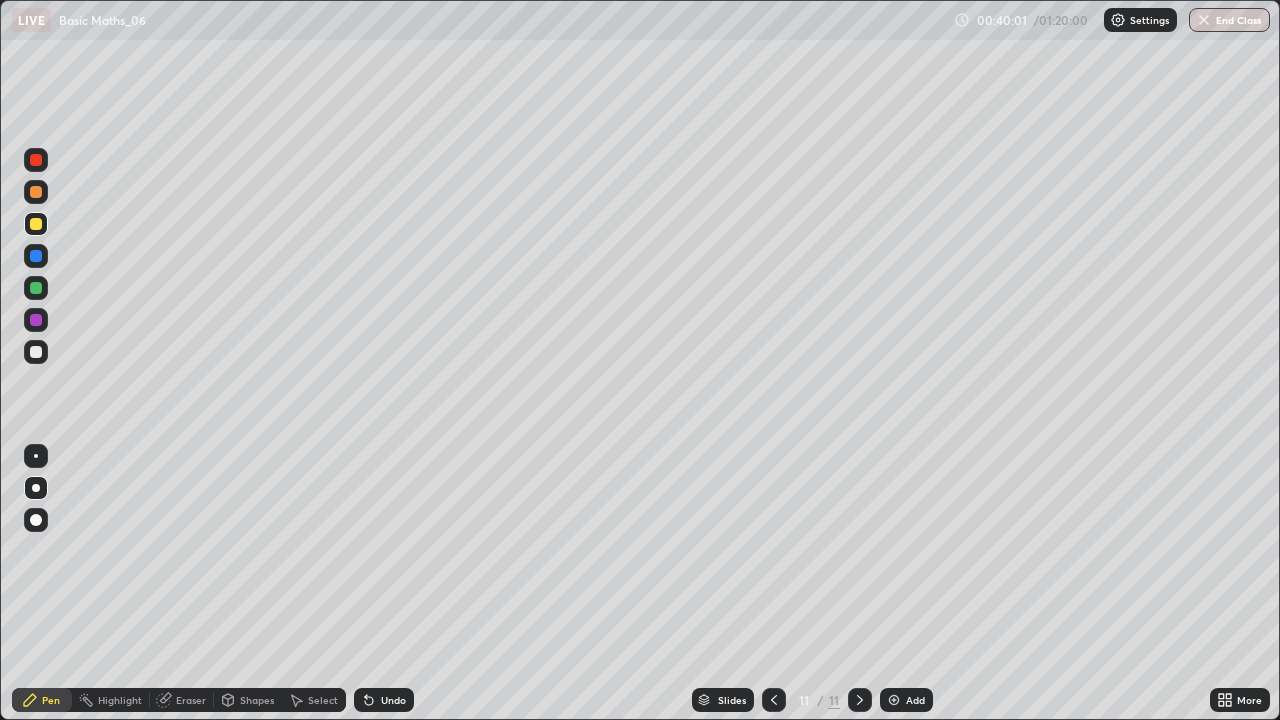 click at bounding box center [36, 352] 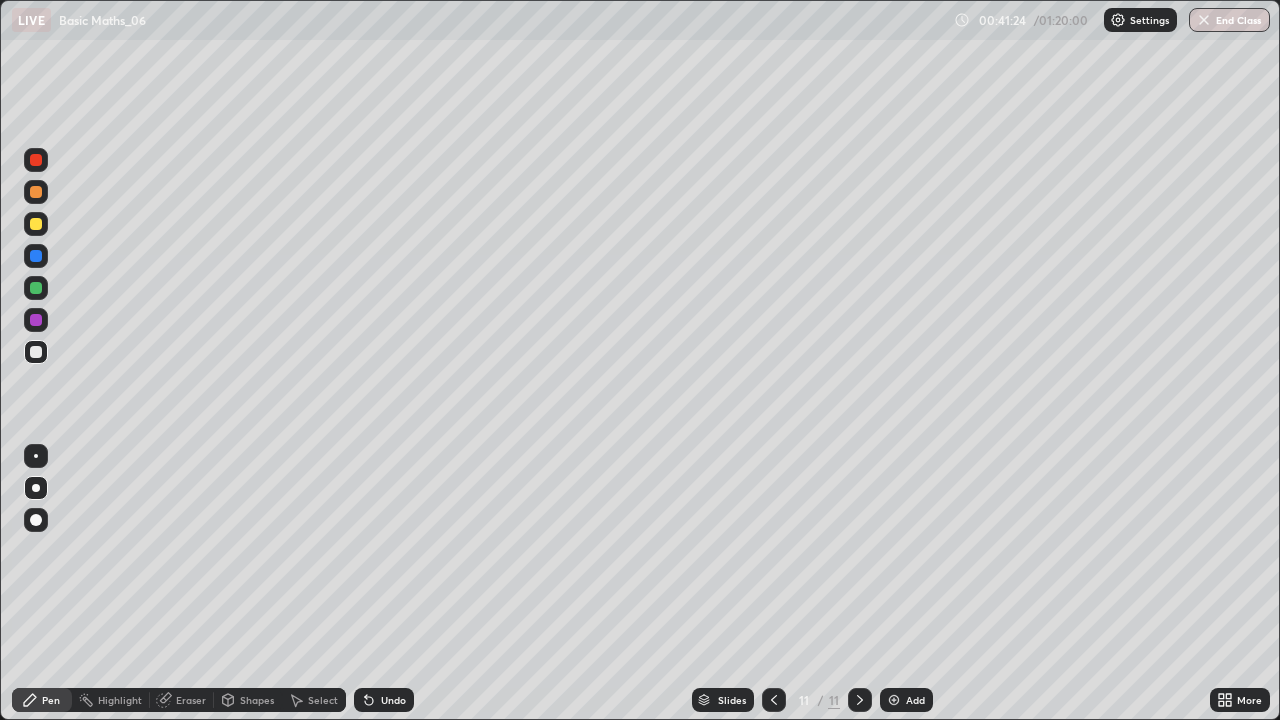 click on "Add" at bounding box center (906, 700) 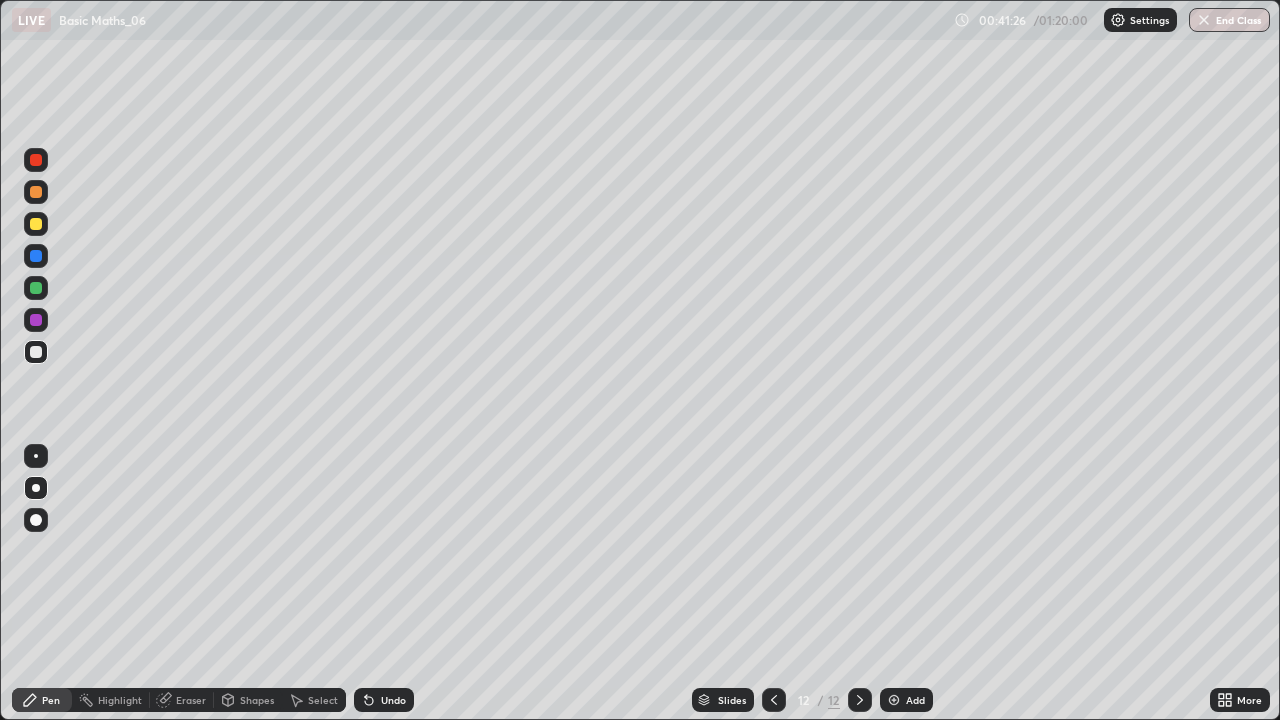 click at bounding box center [36, 224] 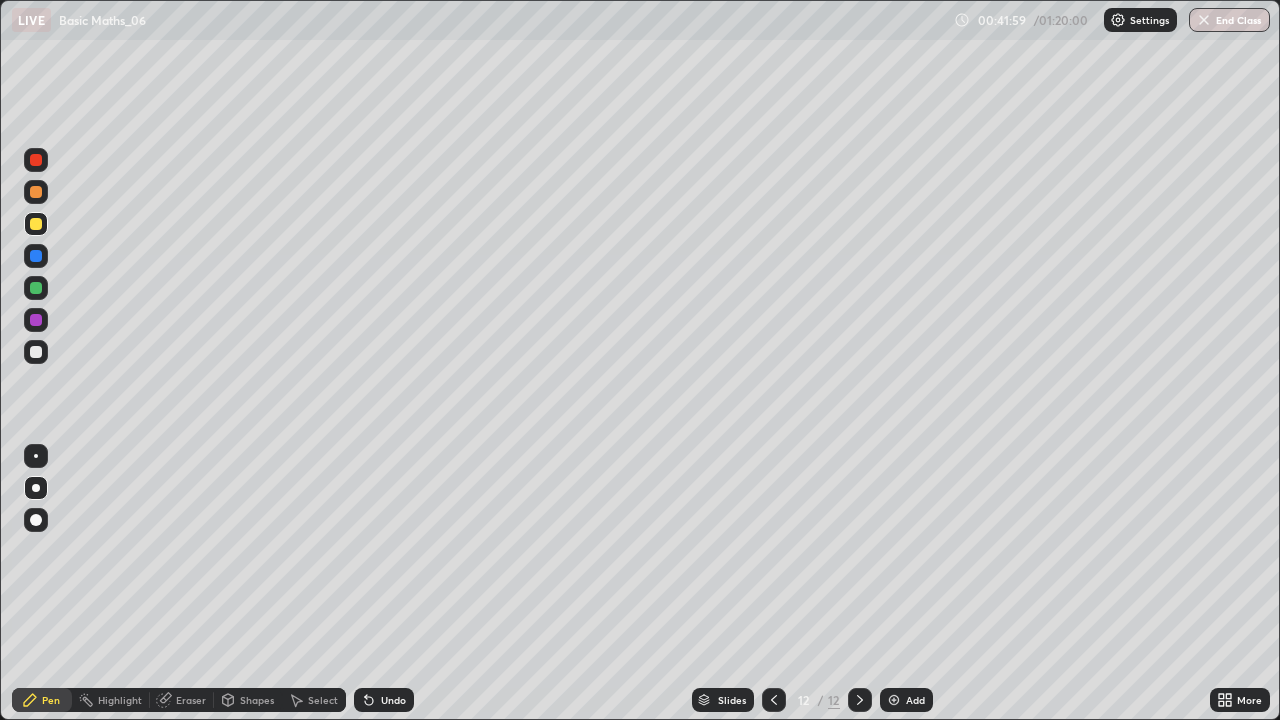 click at bounding box center [36, 352] 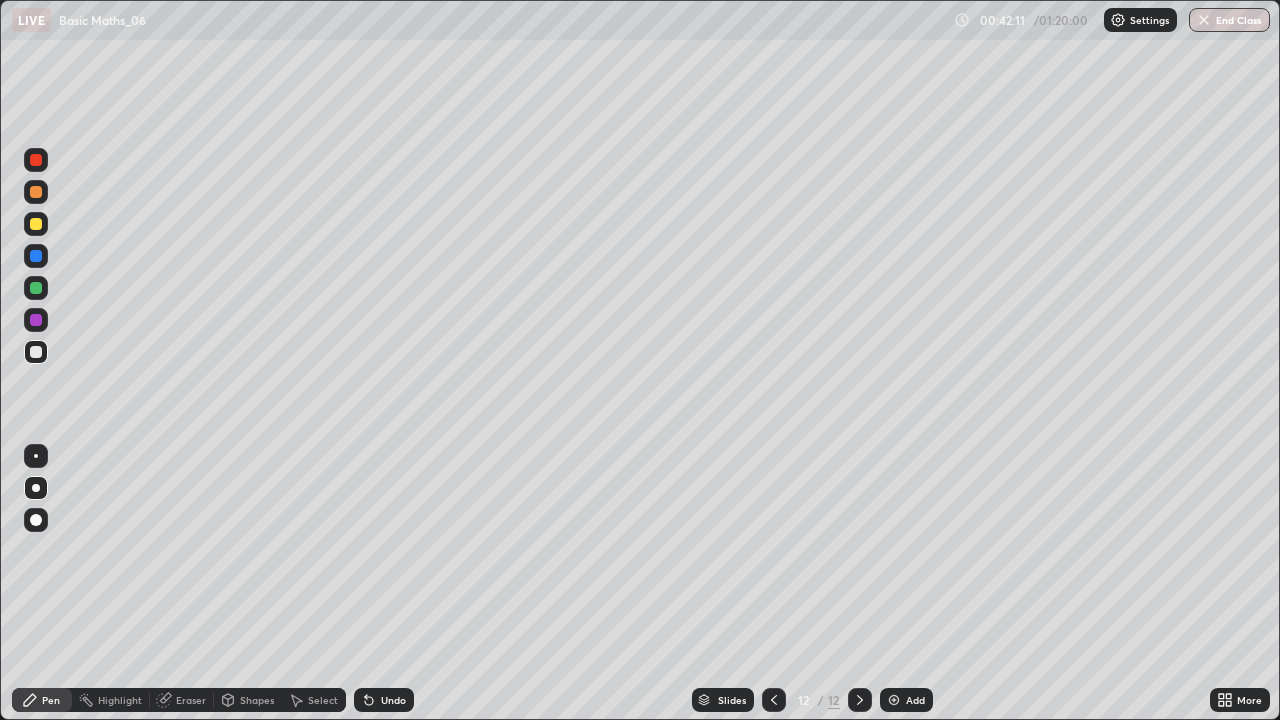 click on "Undo" at bounding box center (384, 700) 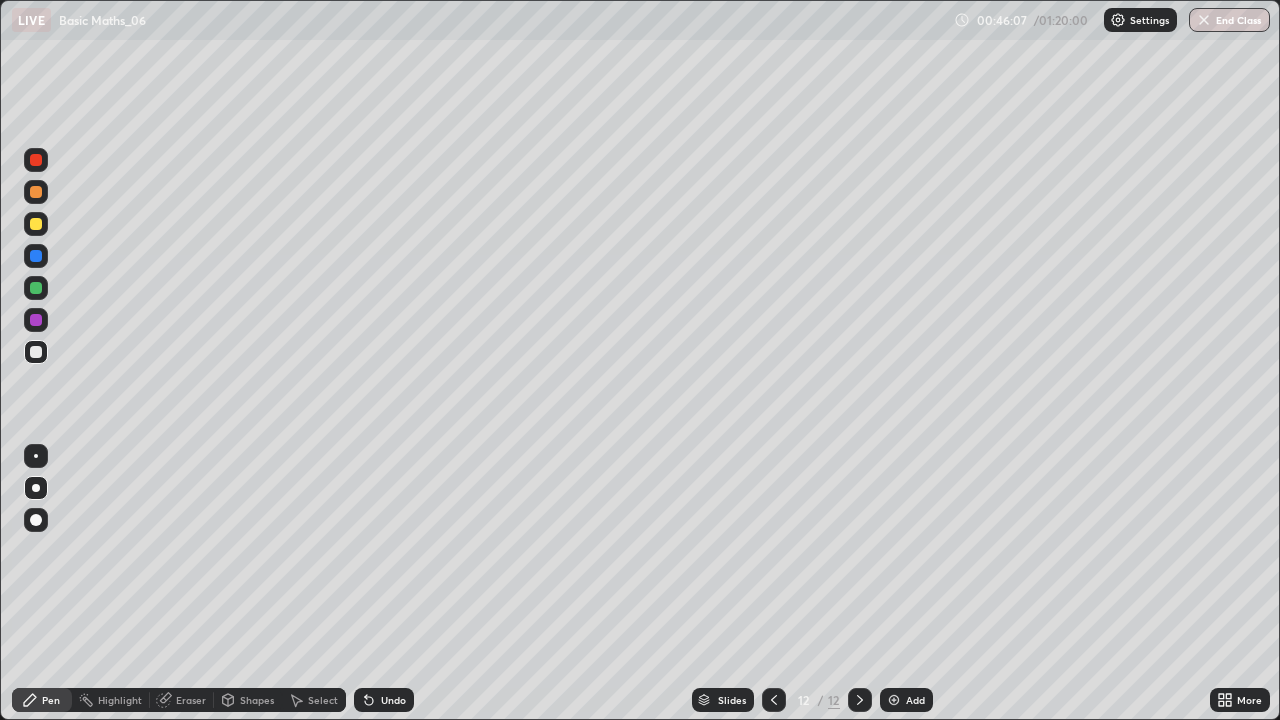 click on "Add" at bounding box center [906, 700] 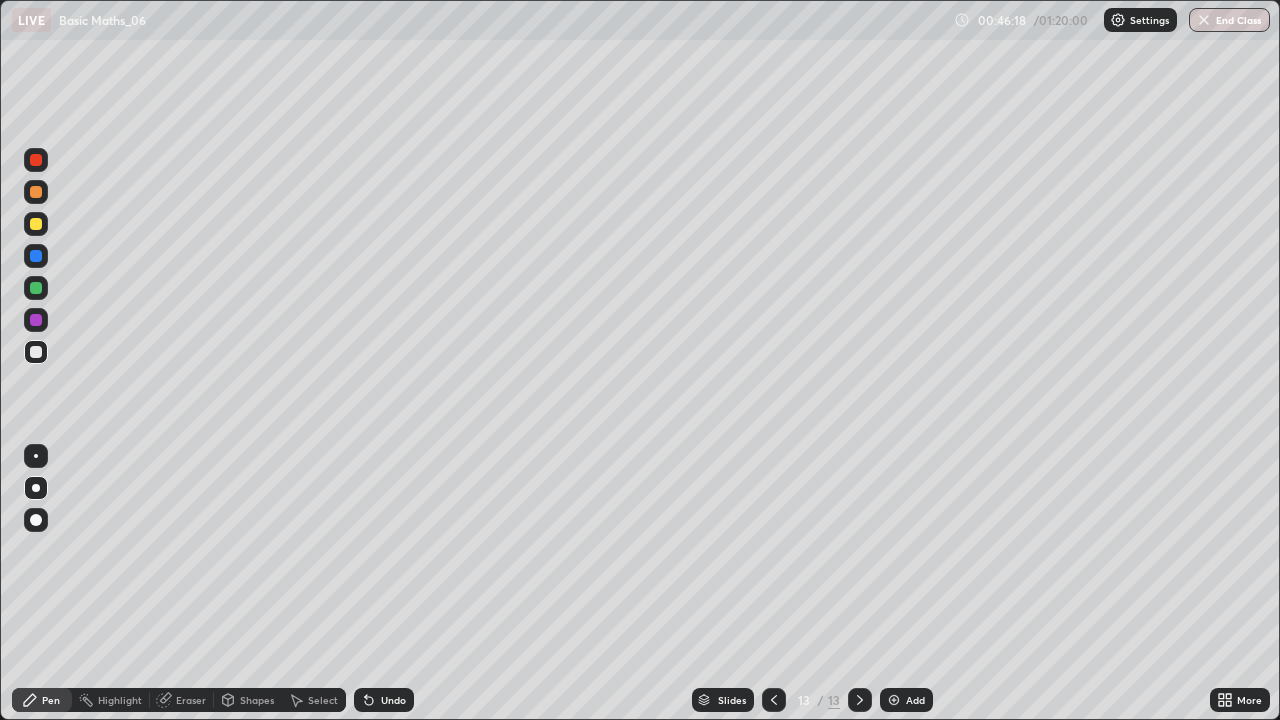 click at bounding box center [36, 224] 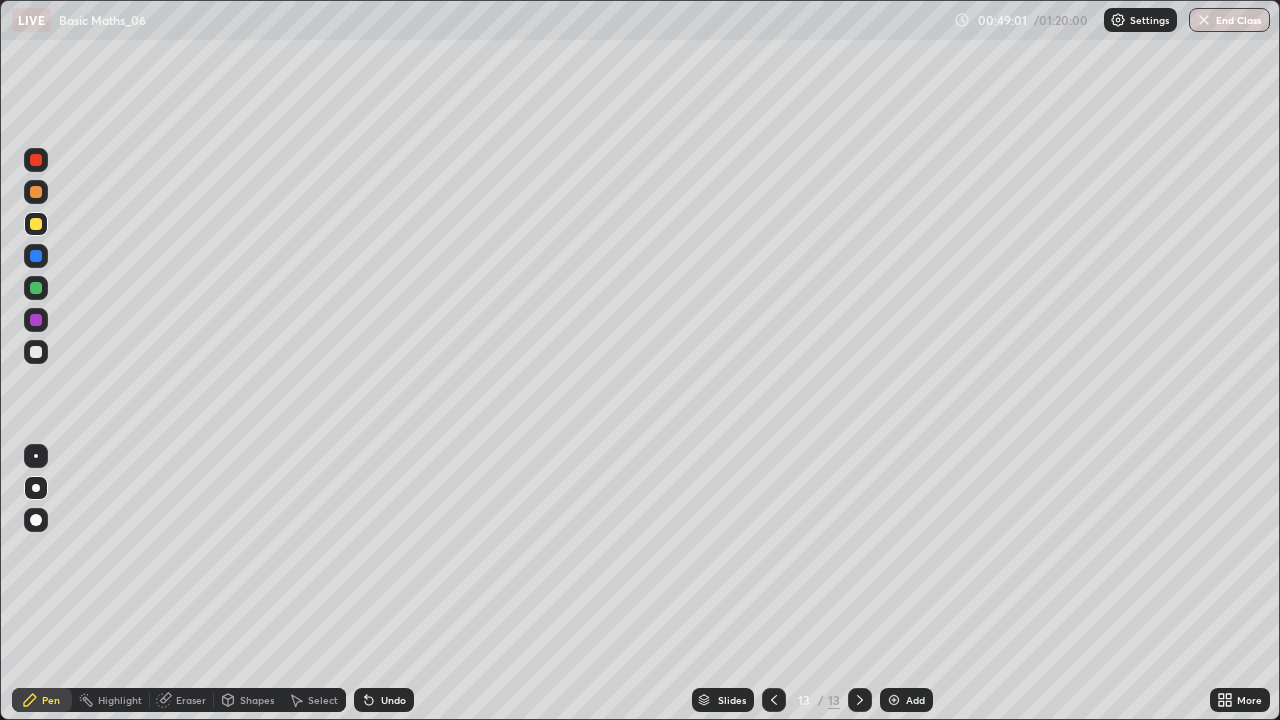 click at bounding box center [36, 352] 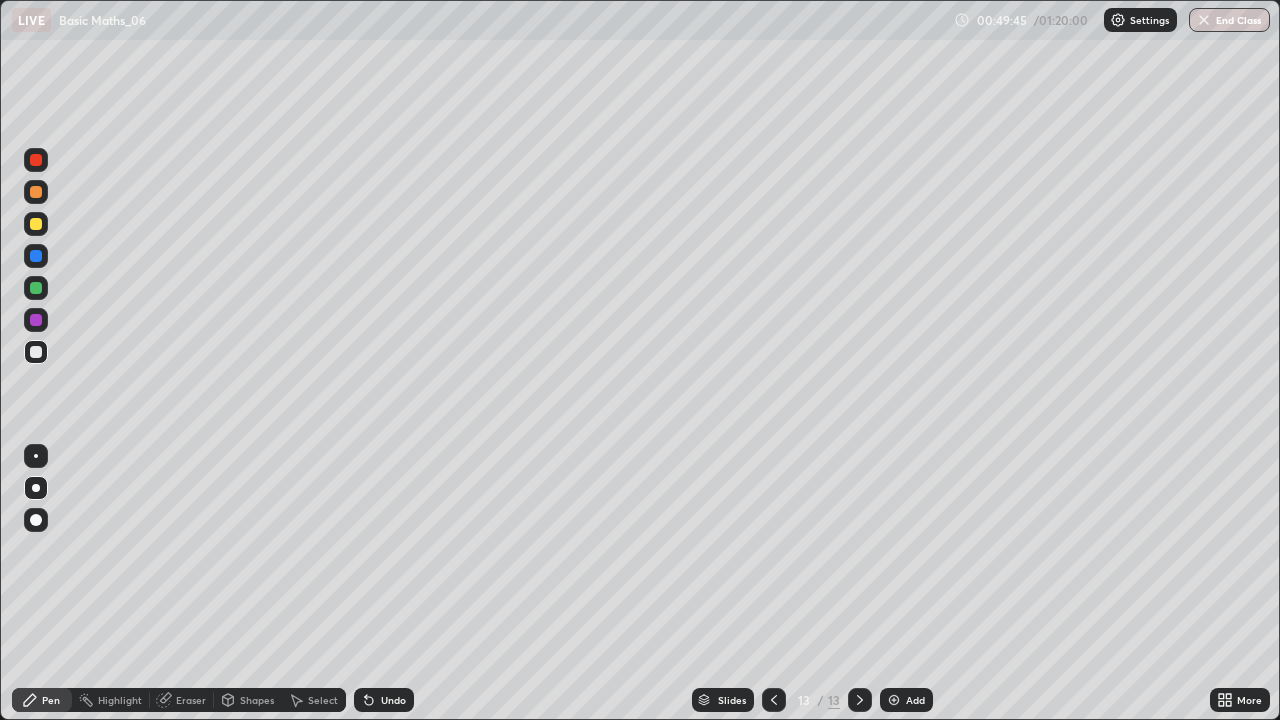 click at bounding box center [36, 352] 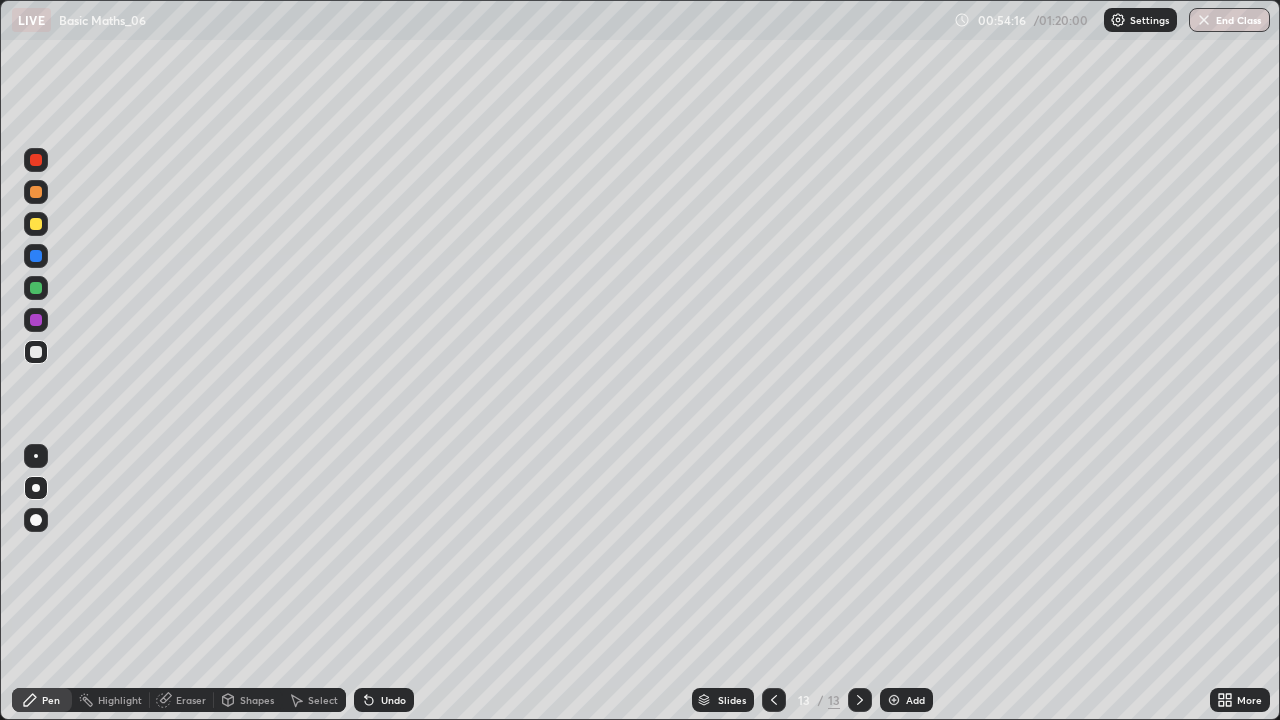 click on "Add" at bounding box center [915, 700] 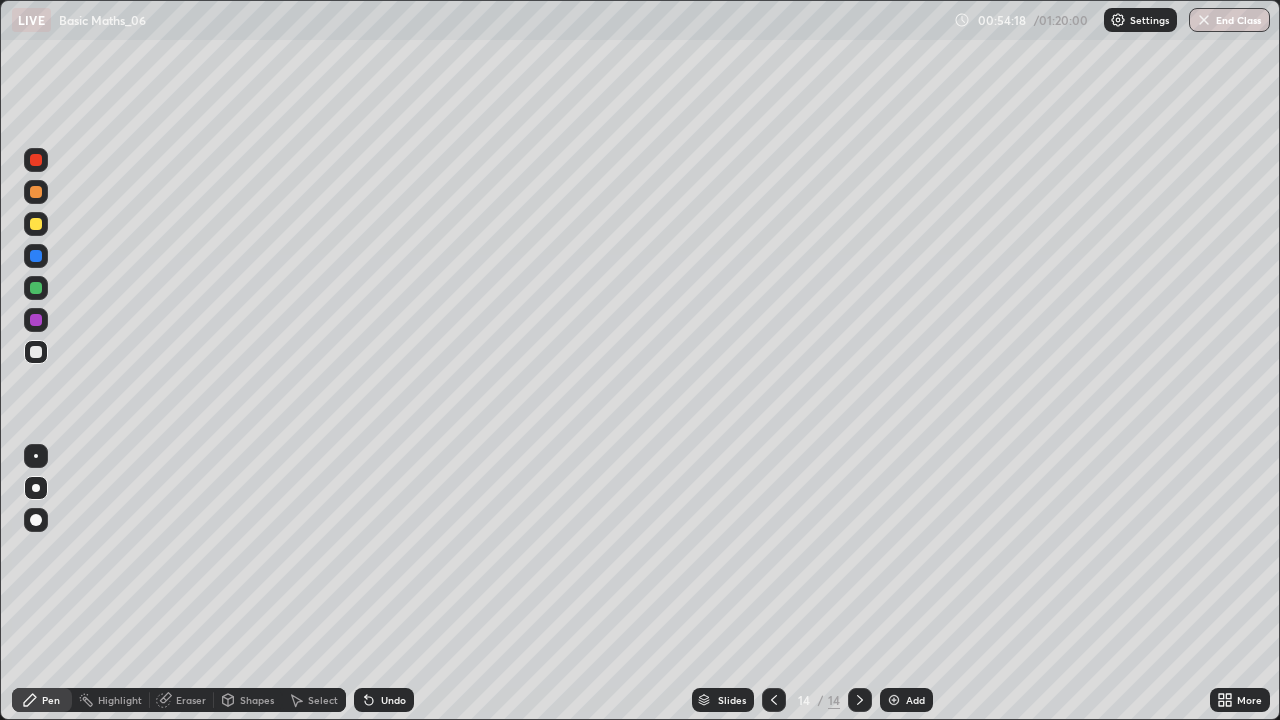 click at bounding box center (36, 224) 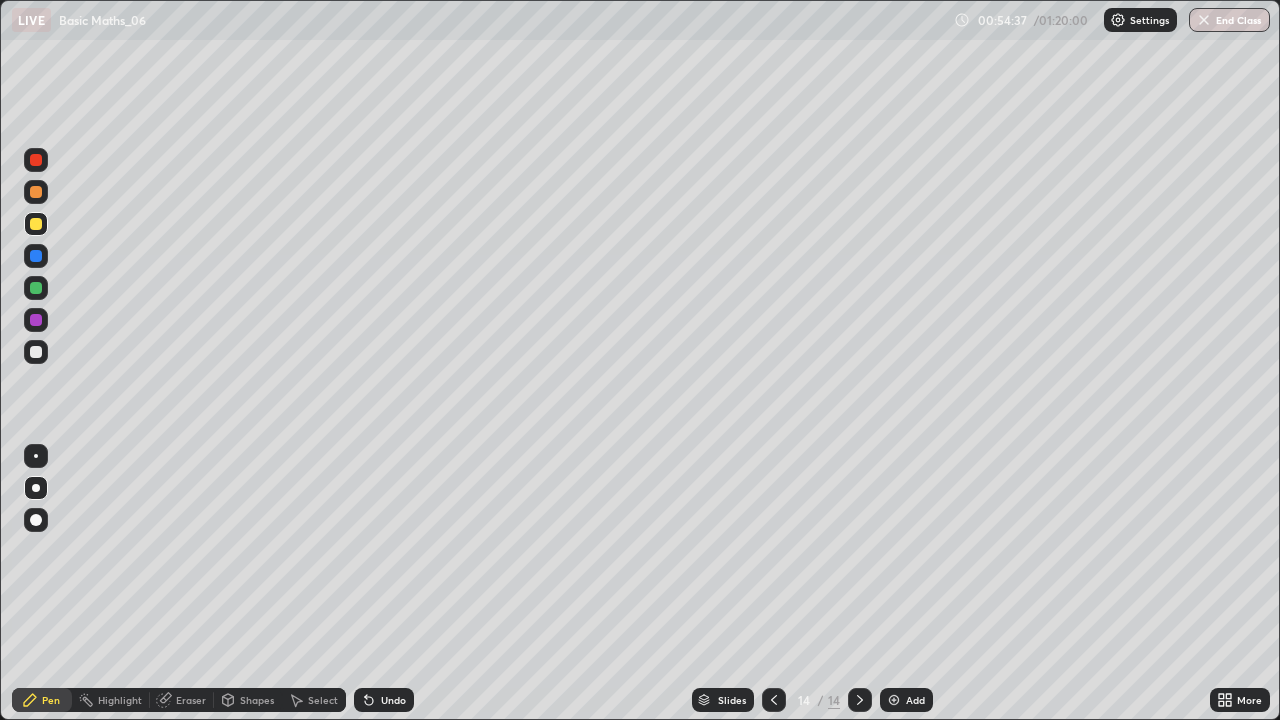 click at bounding box center [36, 352] 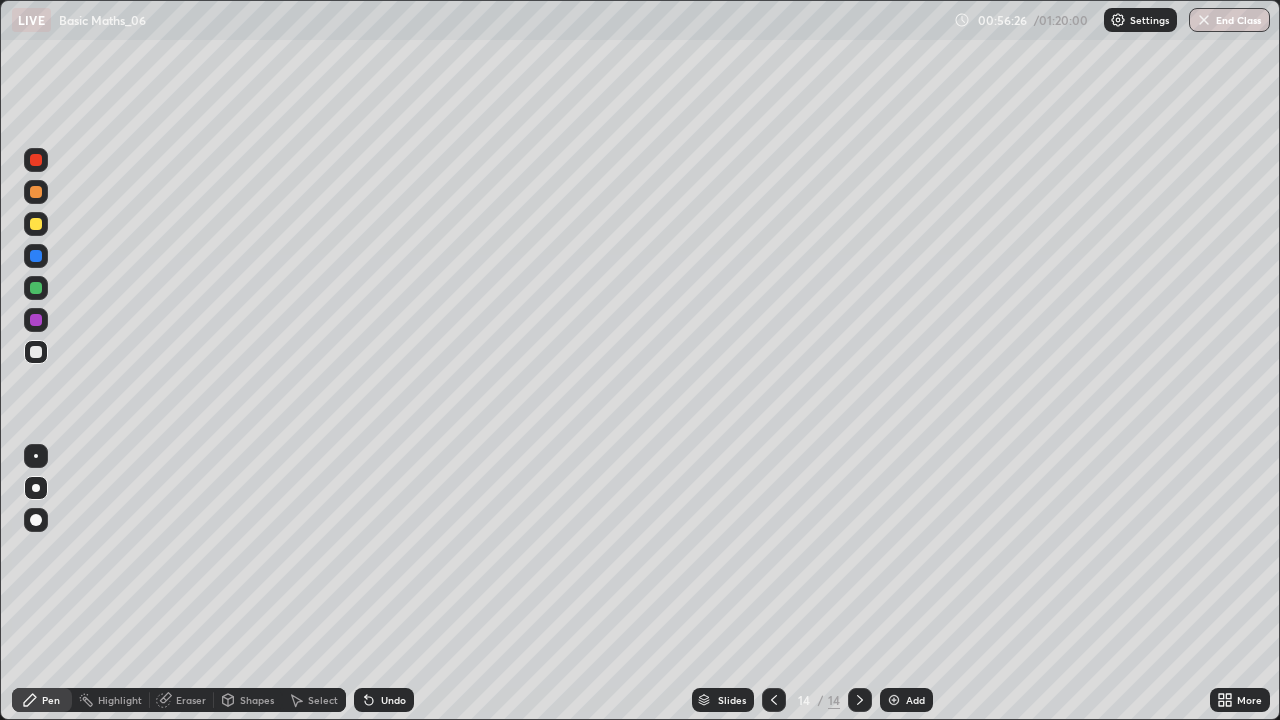 click at bounding box center (36, 352) 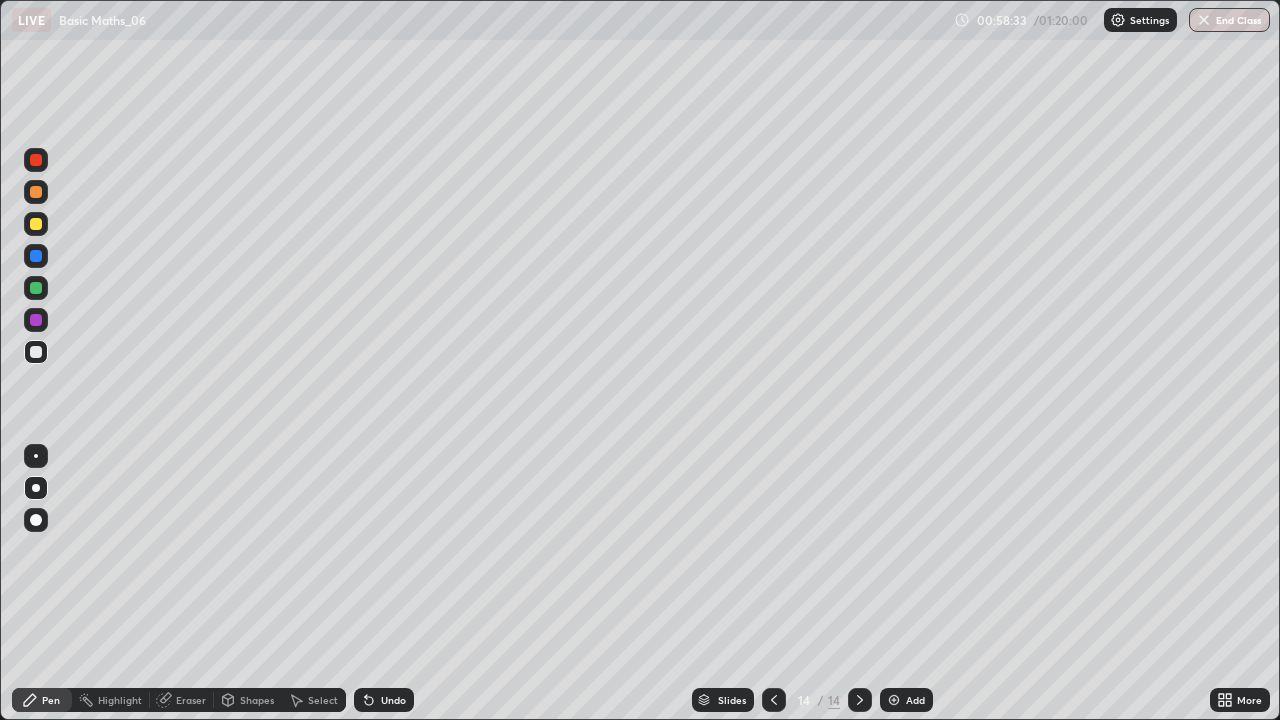 click on "Add" at bounding box center [906, 700] 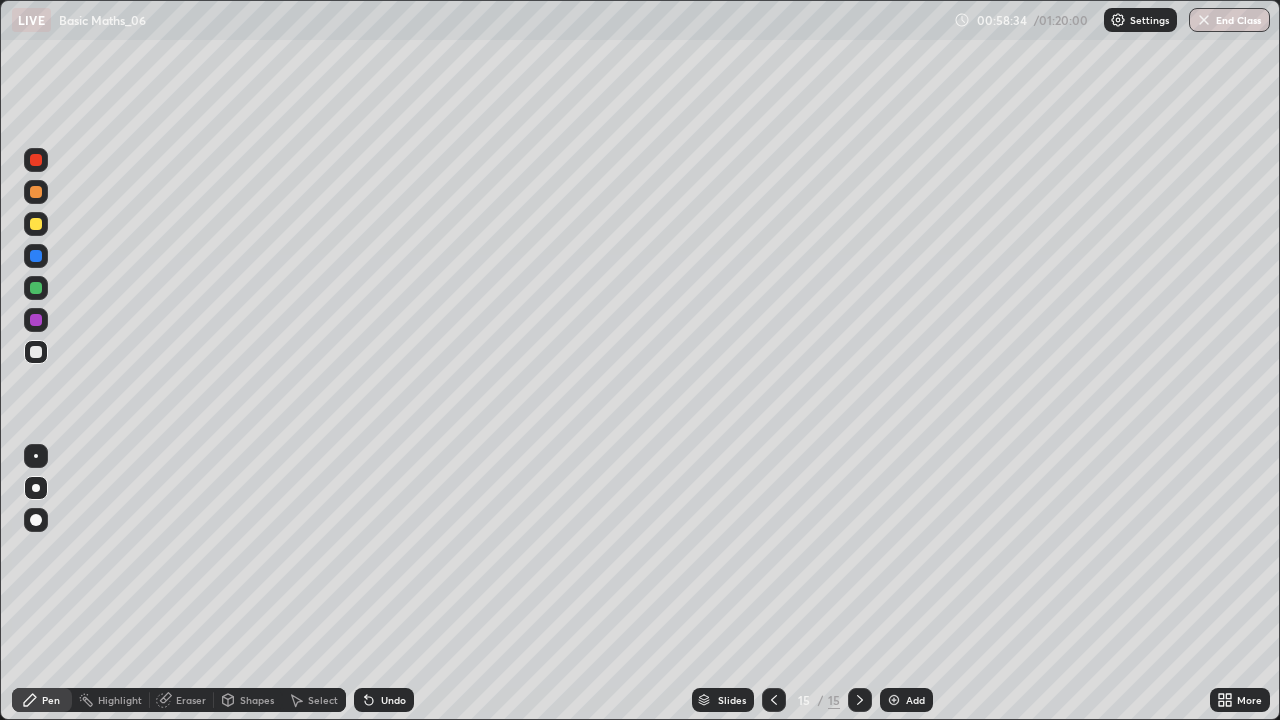 click at bounding box center [36, 224] 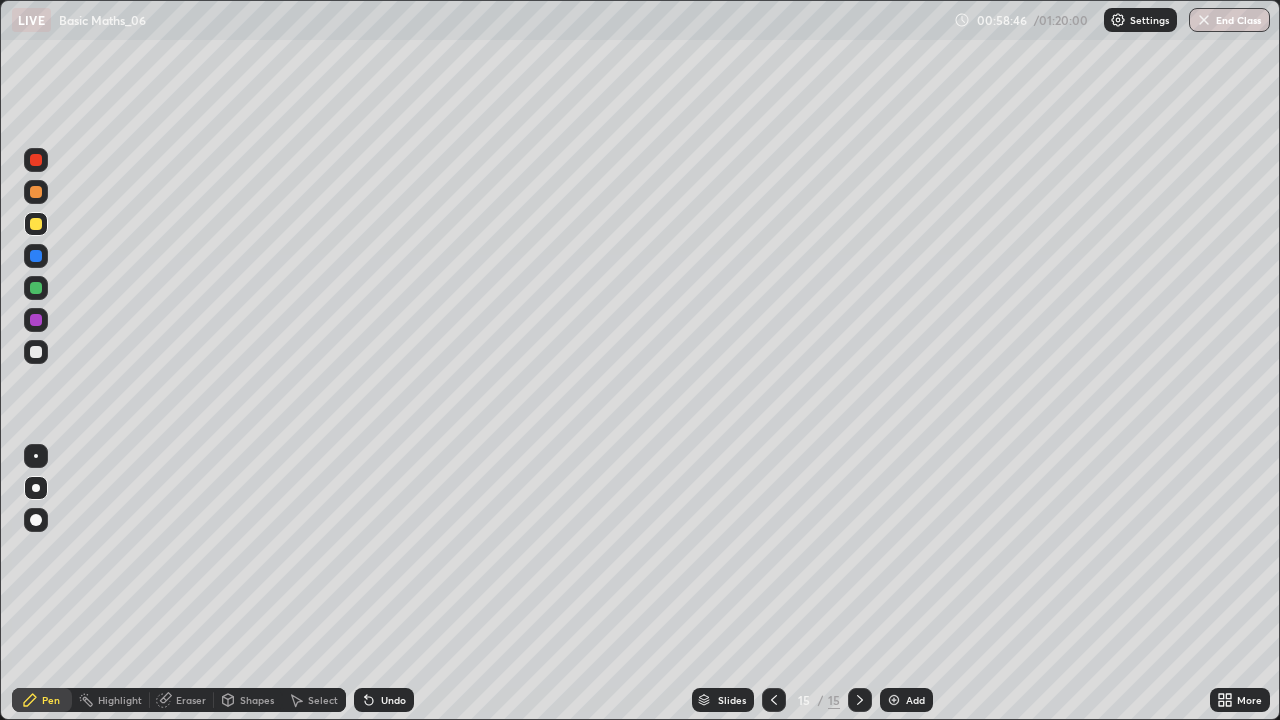 click at bounding box center (36, 352) 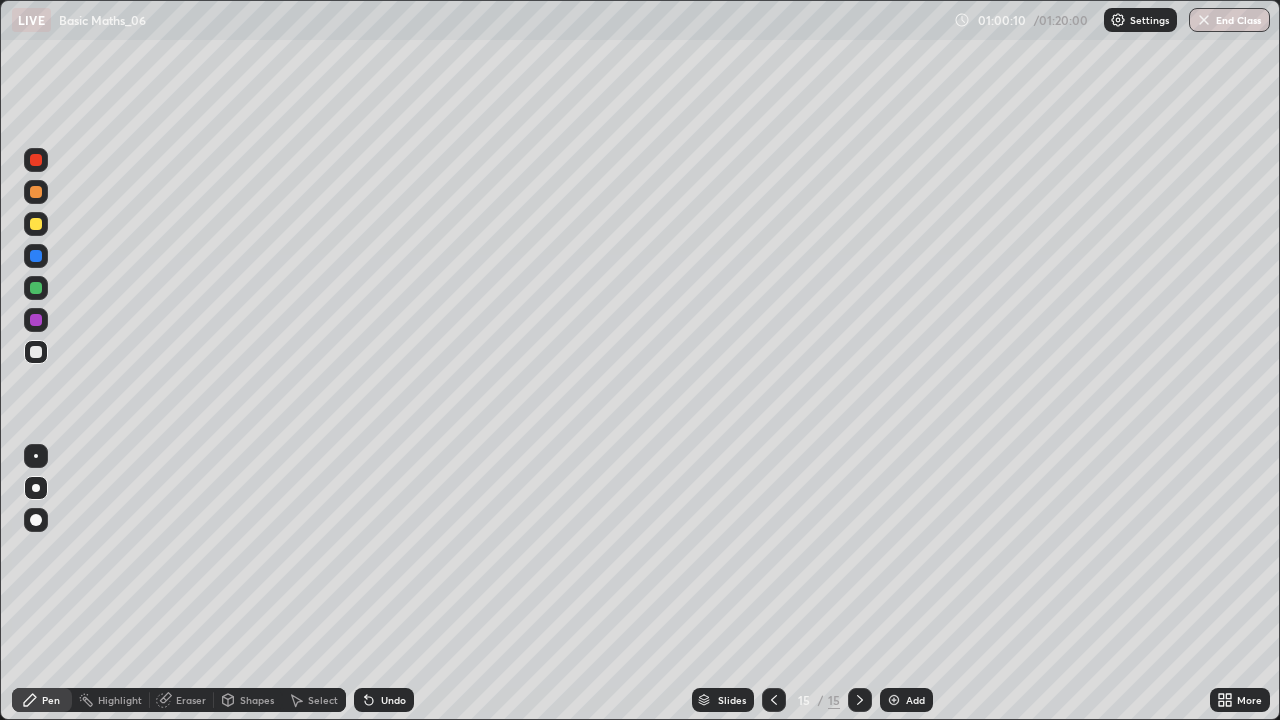click at bounding box center (36, 224) 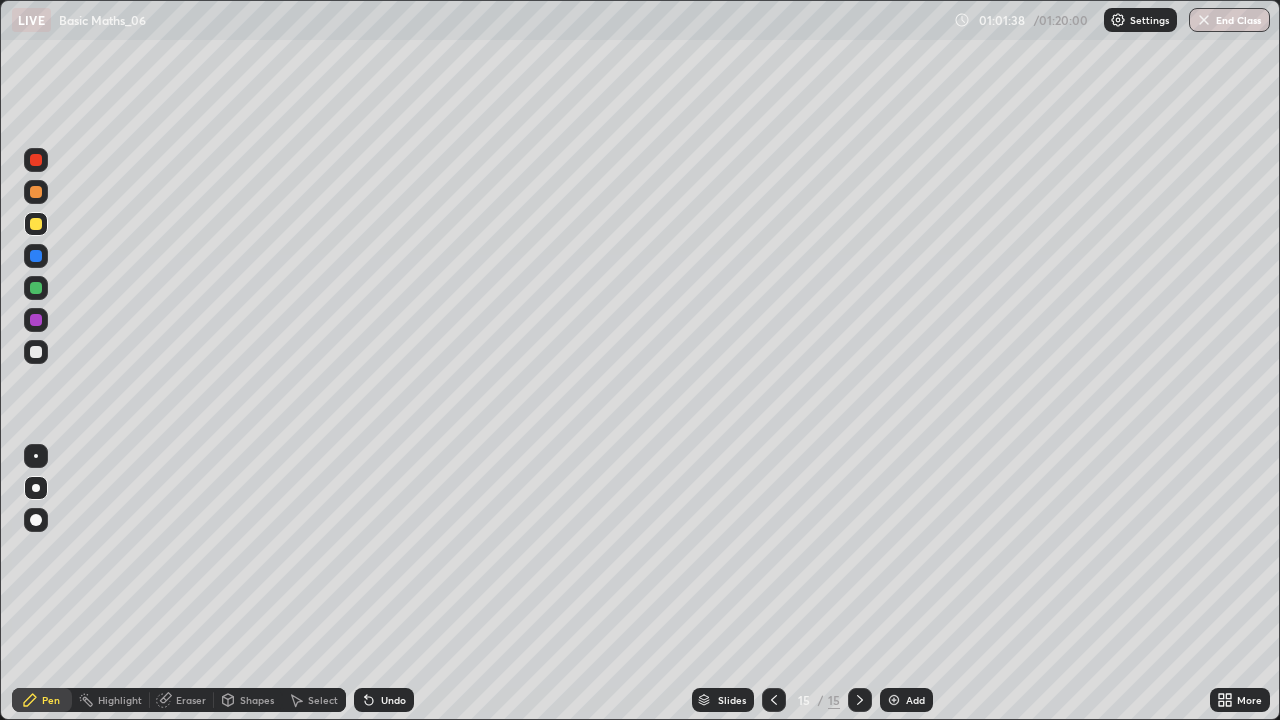 click at bounding box center (36, 352) 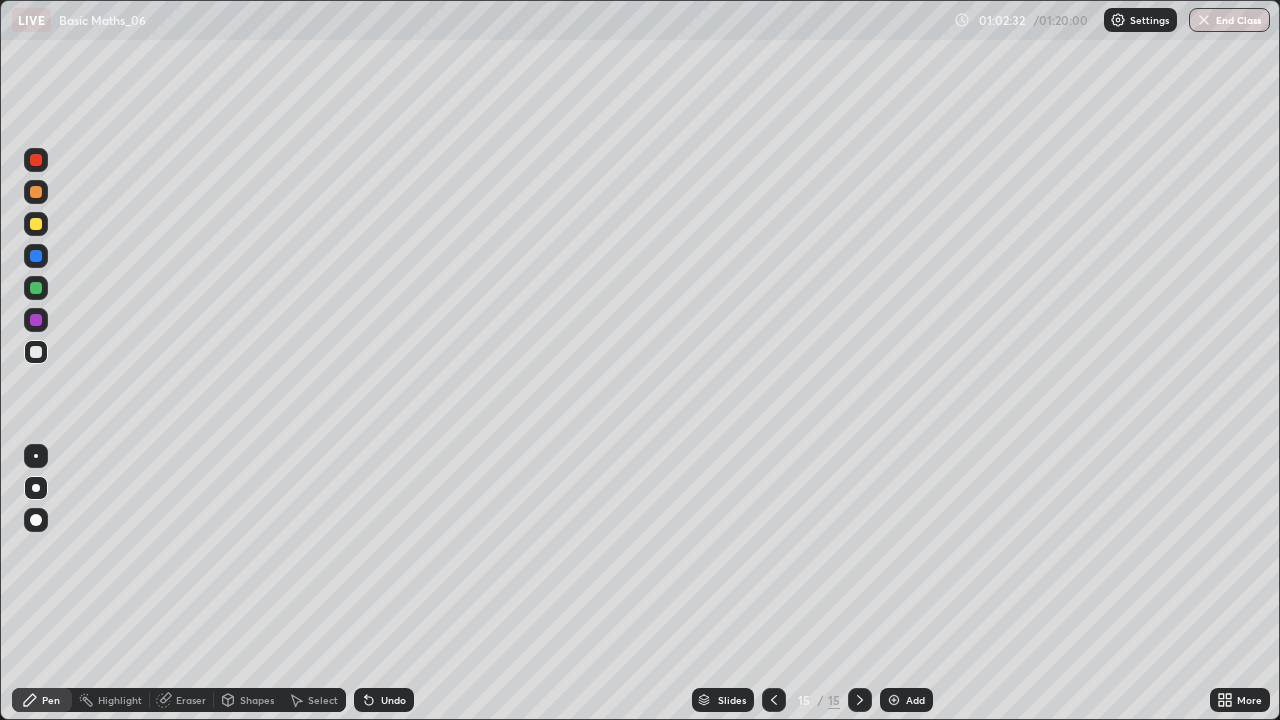 click at bounding box center [36, 224] 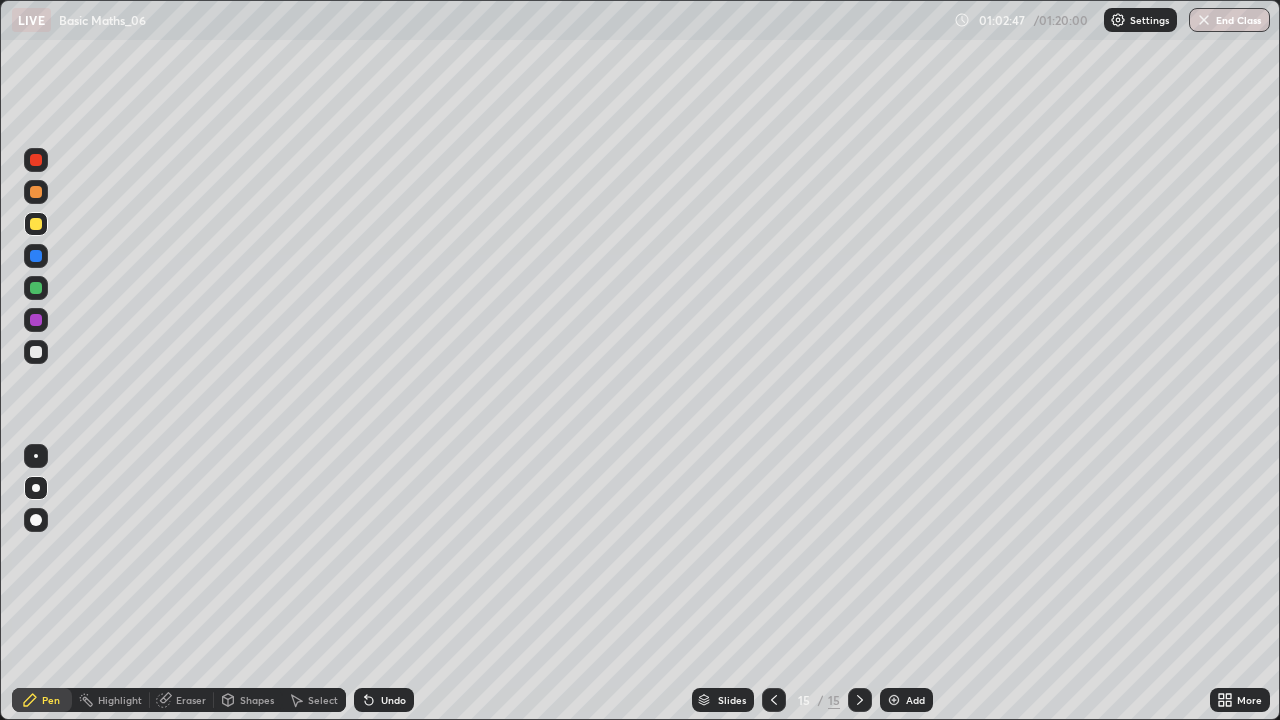 click 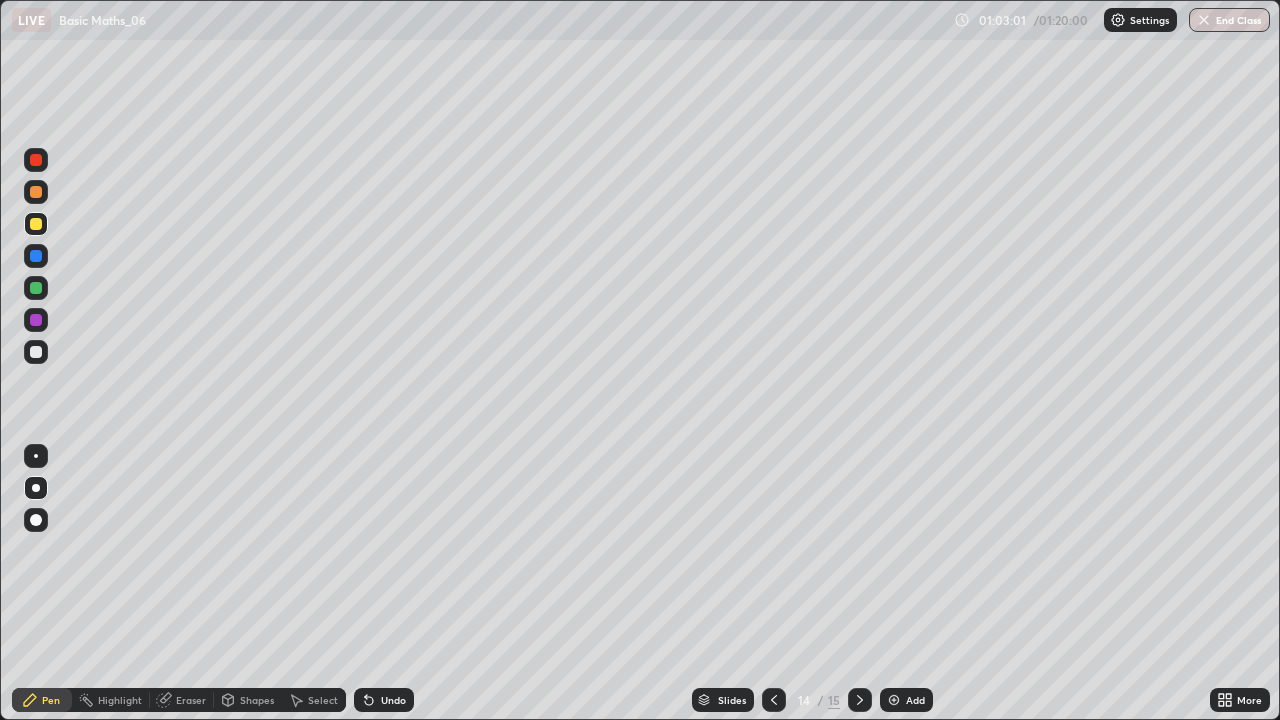 click 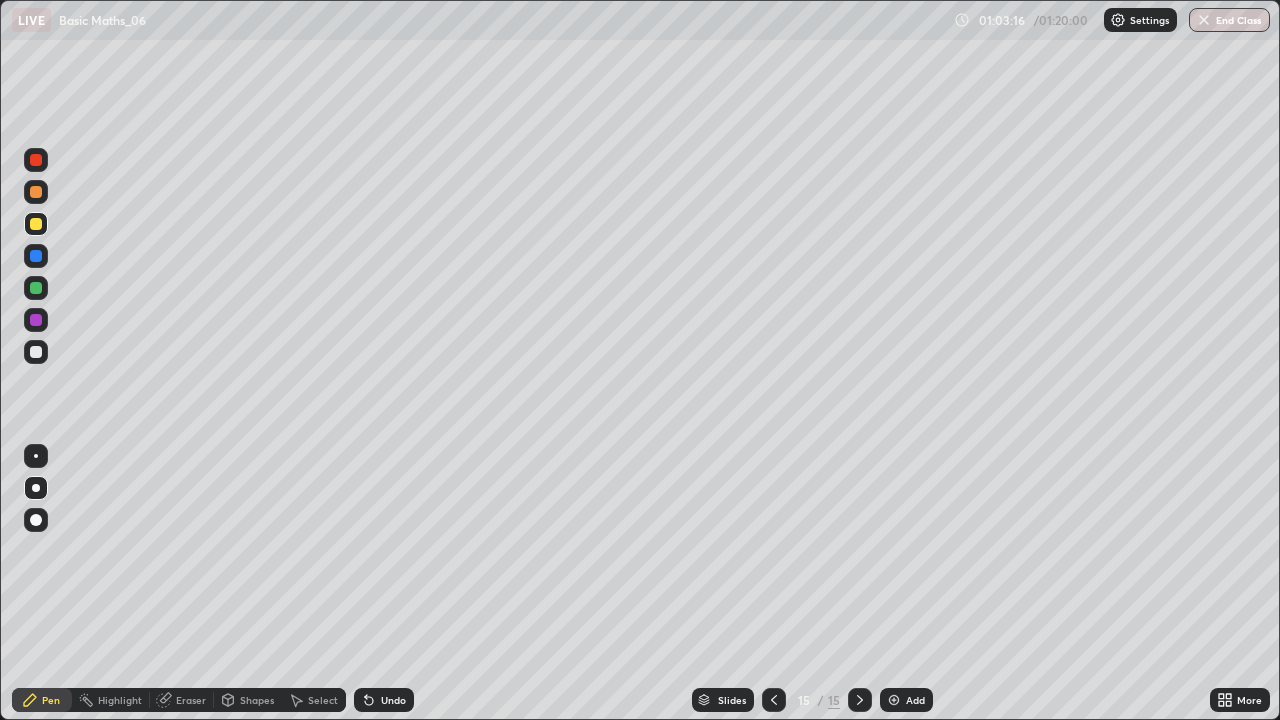 click on "Undo" at bounding box center (384, 700) 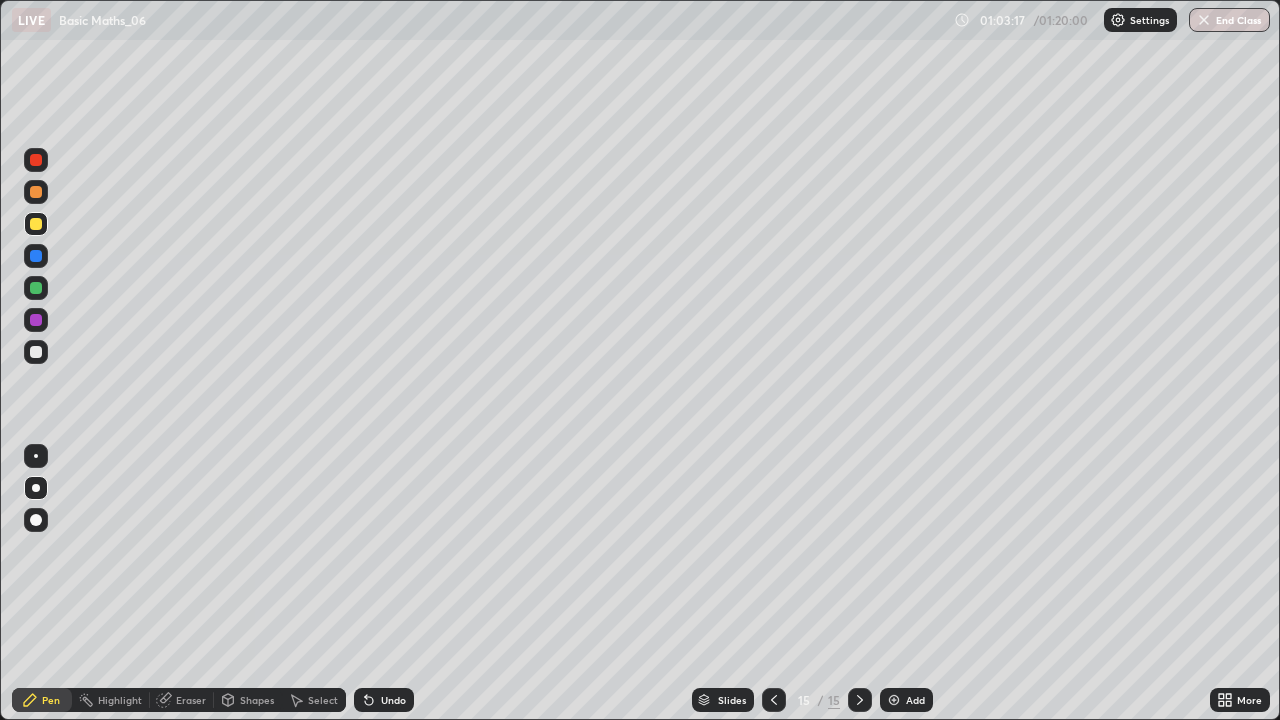 click on "Undo" at bounding box center (384, 700) 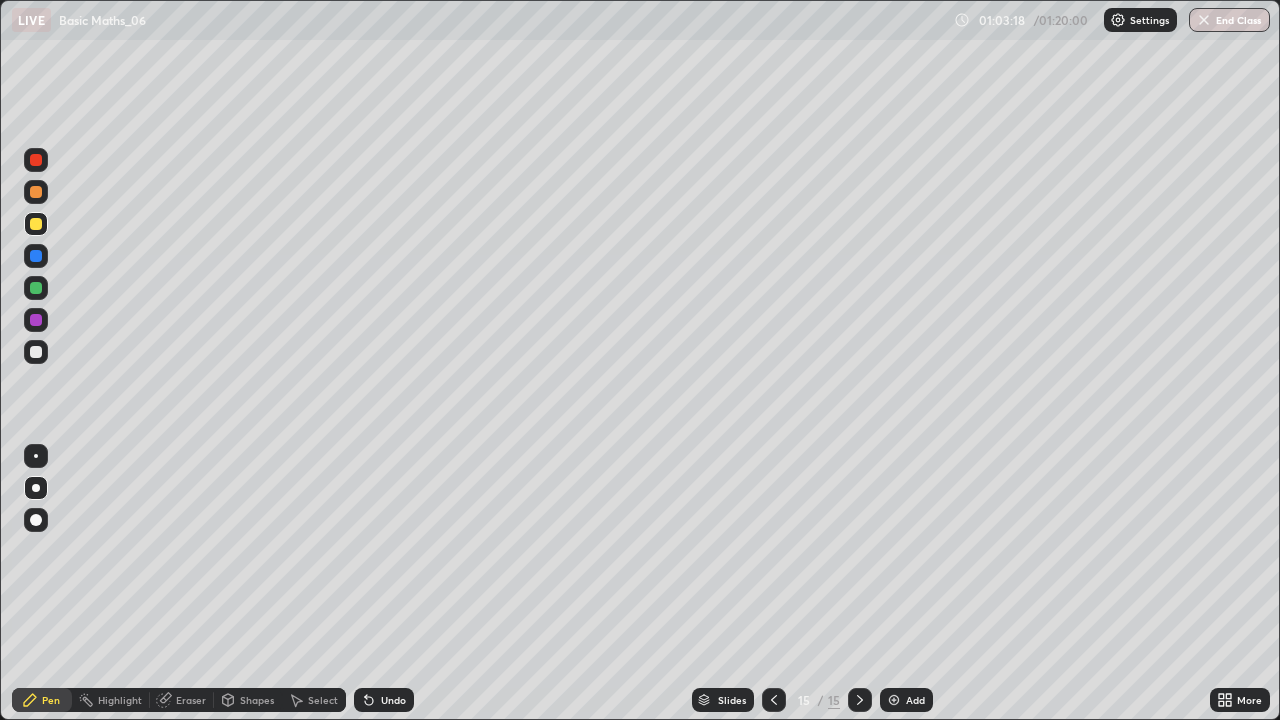 click on "Undo" at bounding box center (384, 700) 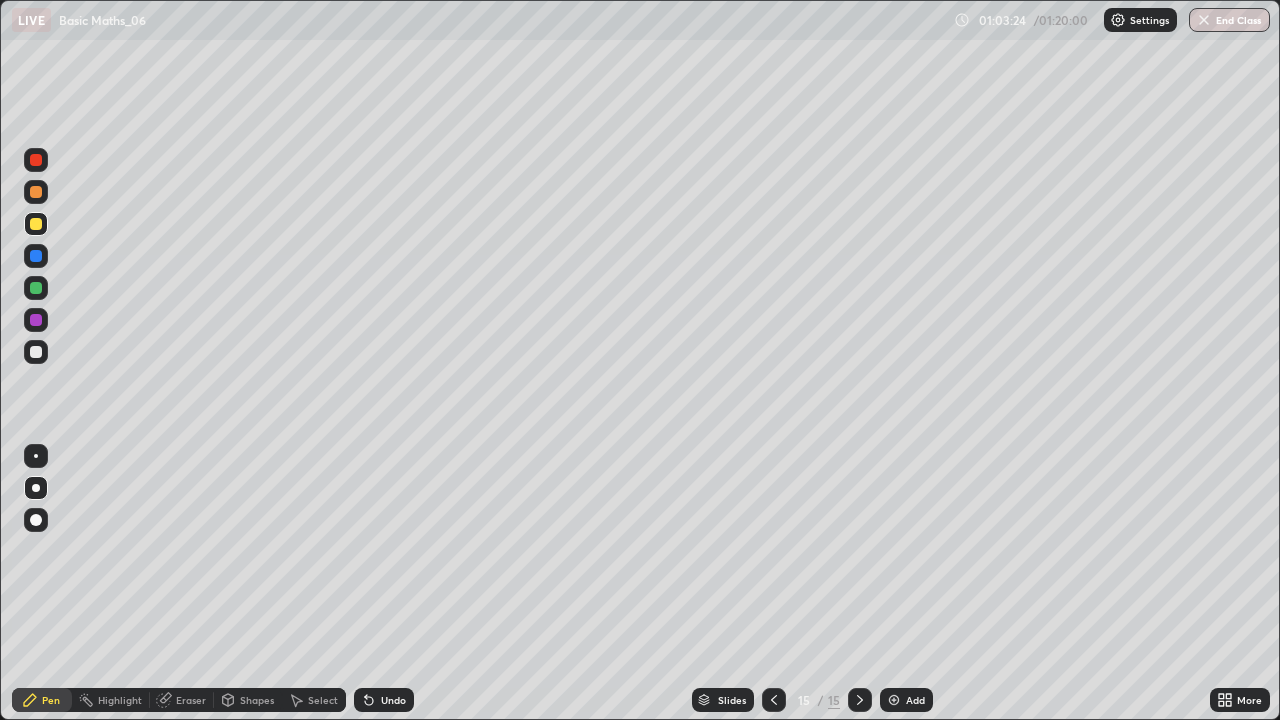 click at bounding box center [36, 352] 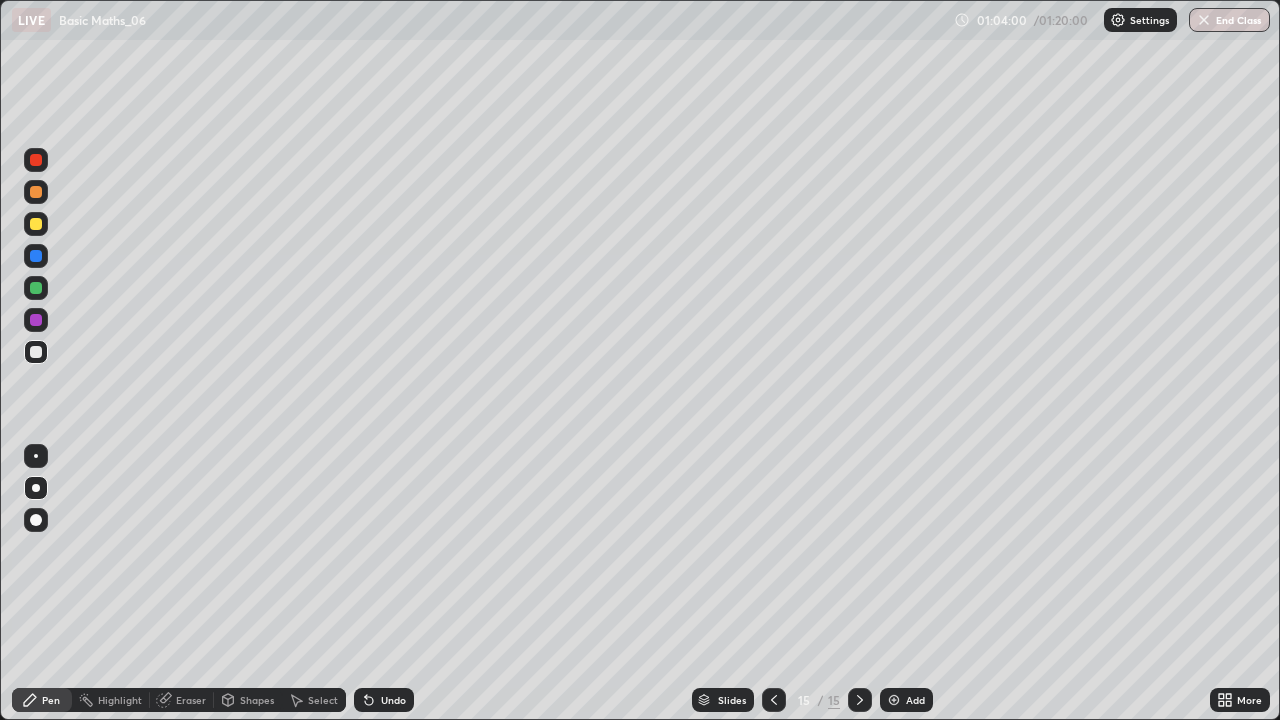 click at bounding box center [36, 224] 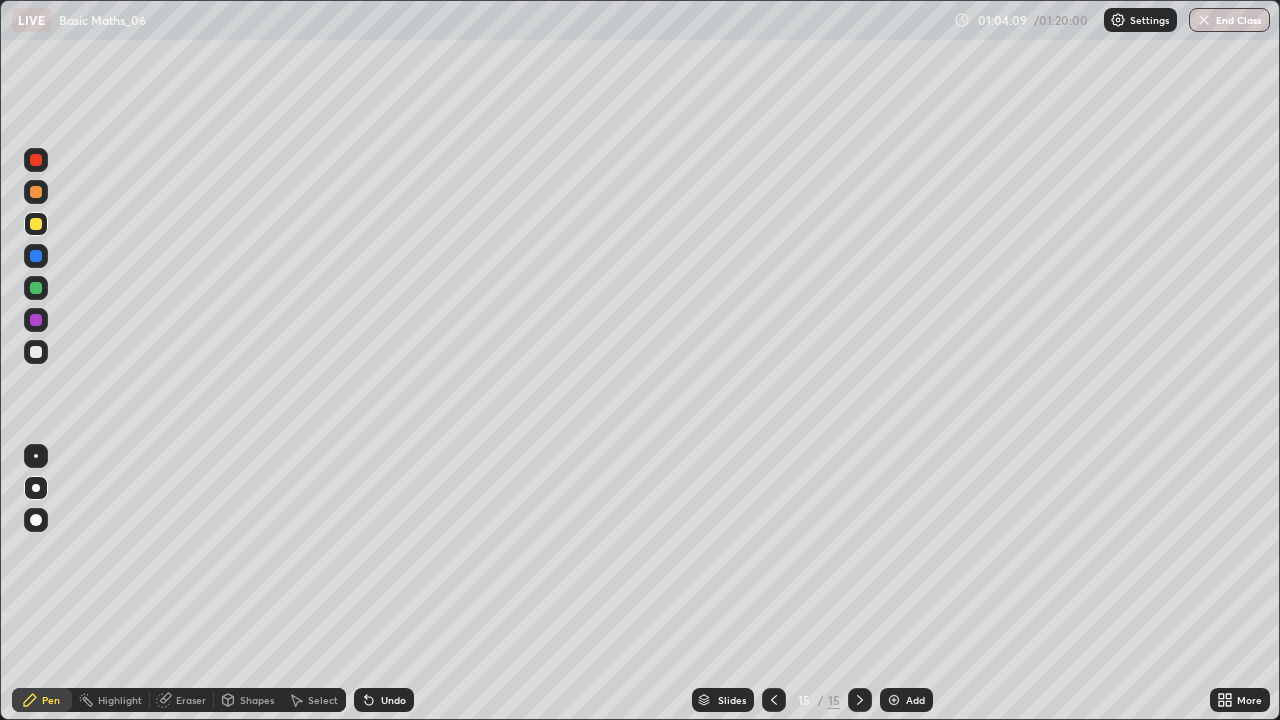 click at bounding box center (36, 352) 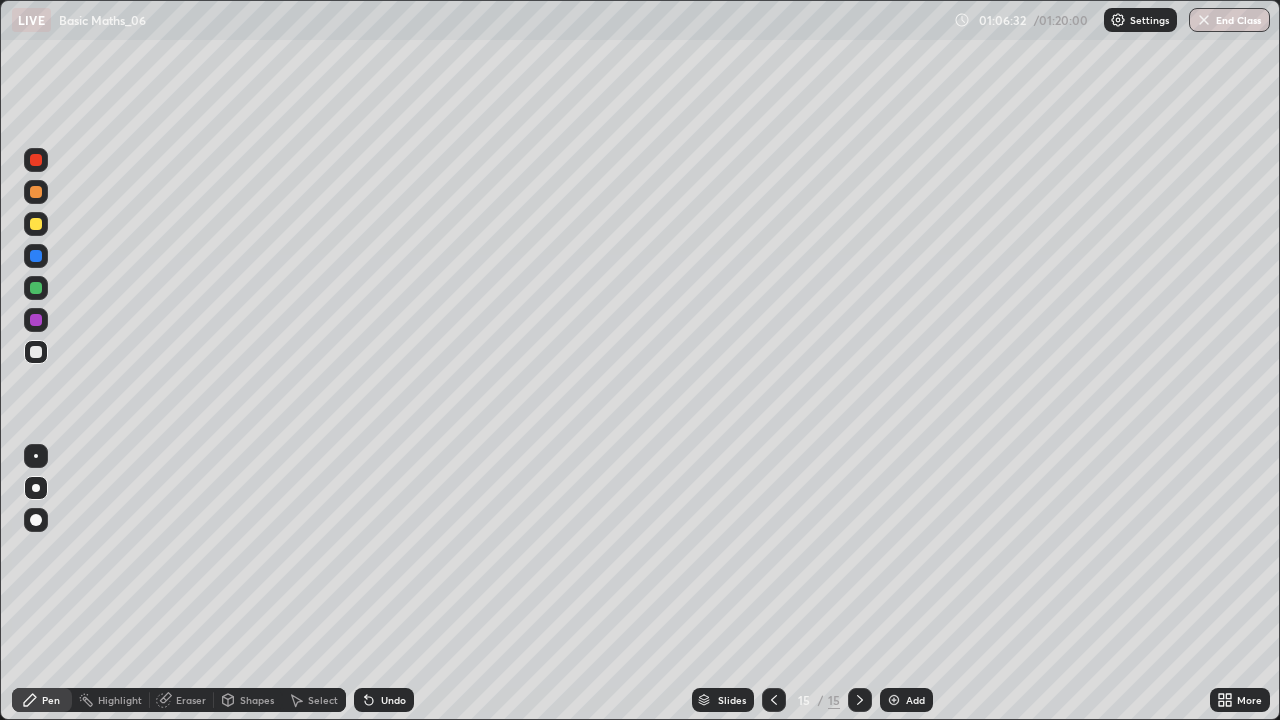 click on "Add" at bounding box center [915, 700] 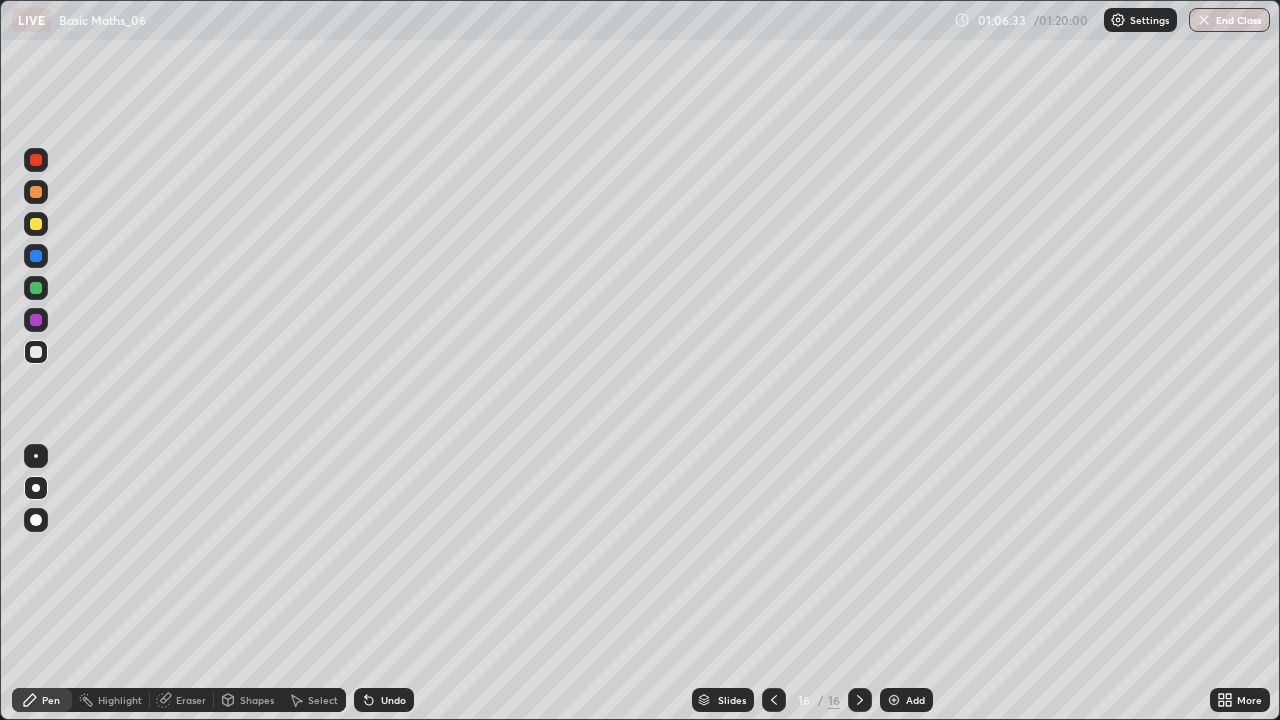 click at bounding box center (36, 224) 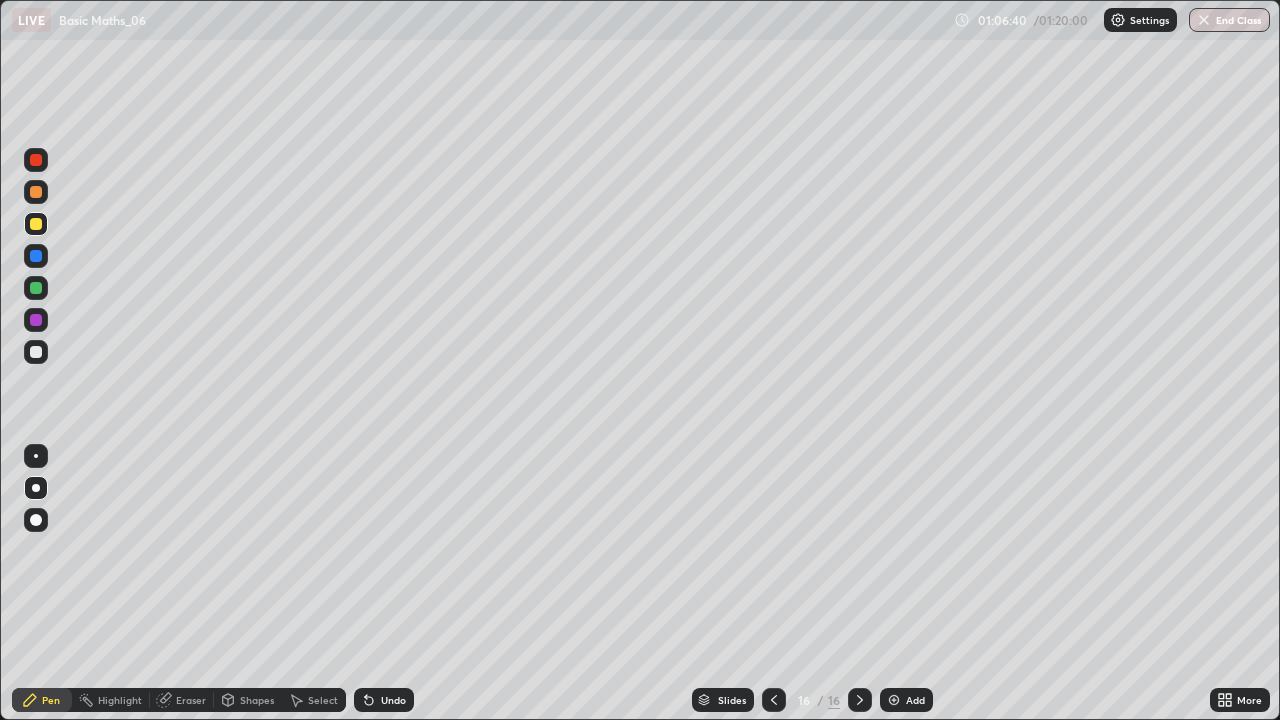 click on "Undo" at bounding box center (384, 700) 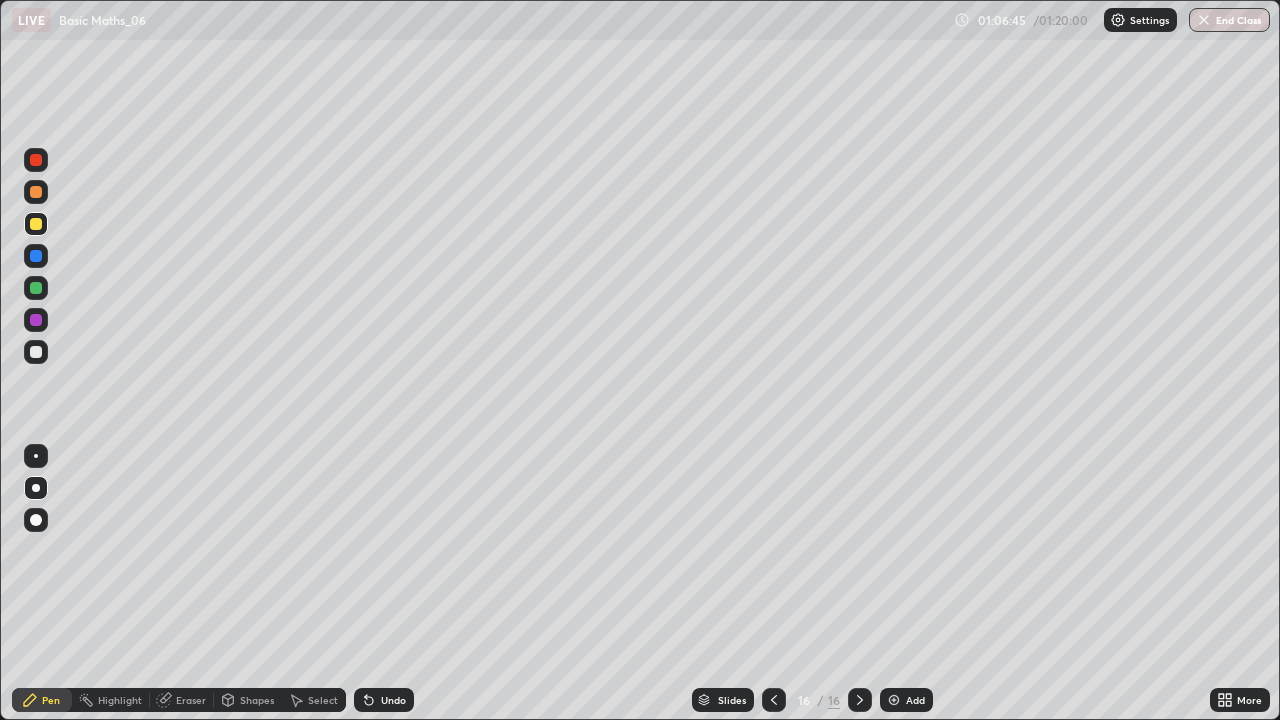 click at bounding box center [36, 352] 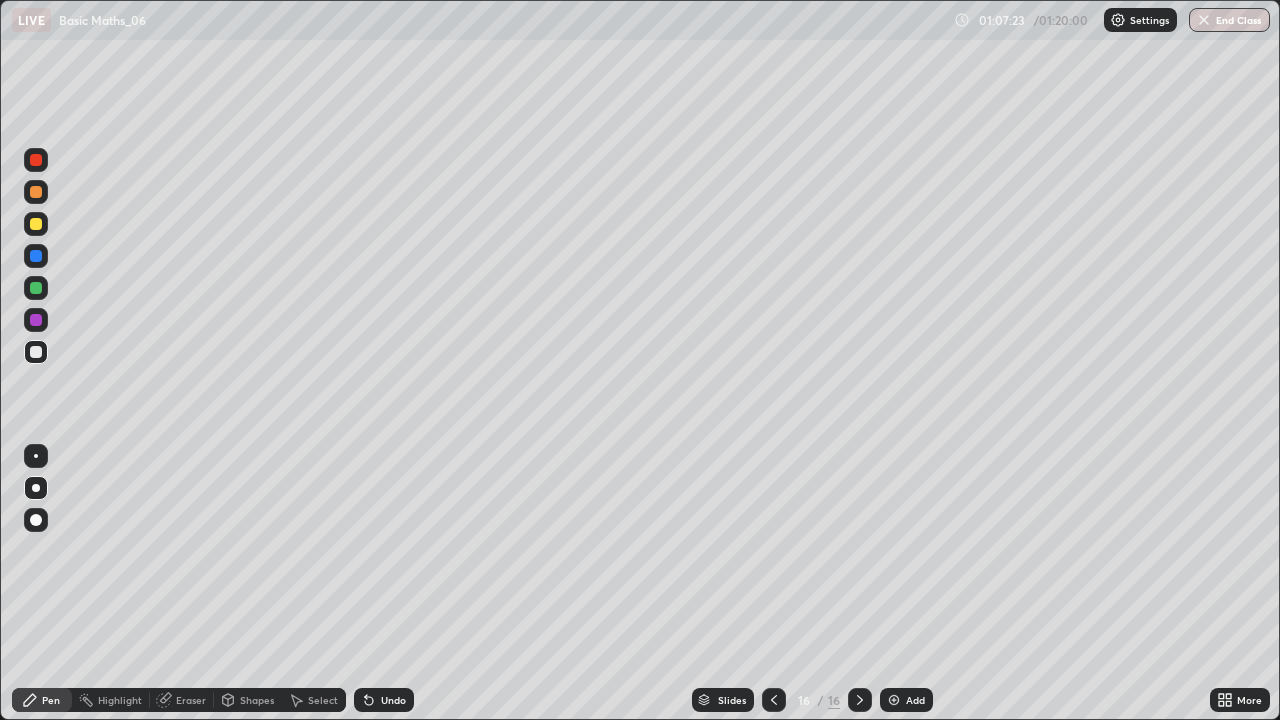 click on "Undo" at bounding box center (393, 700) 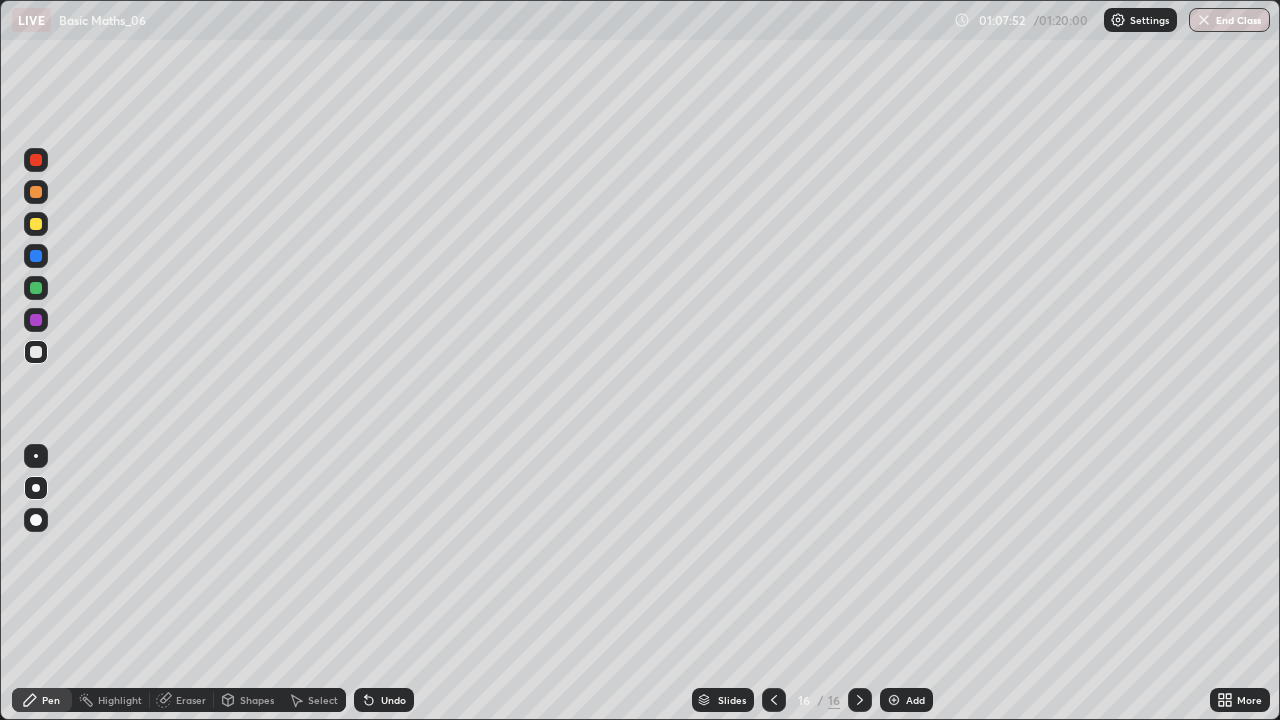 click at bounding box center [36, 224] 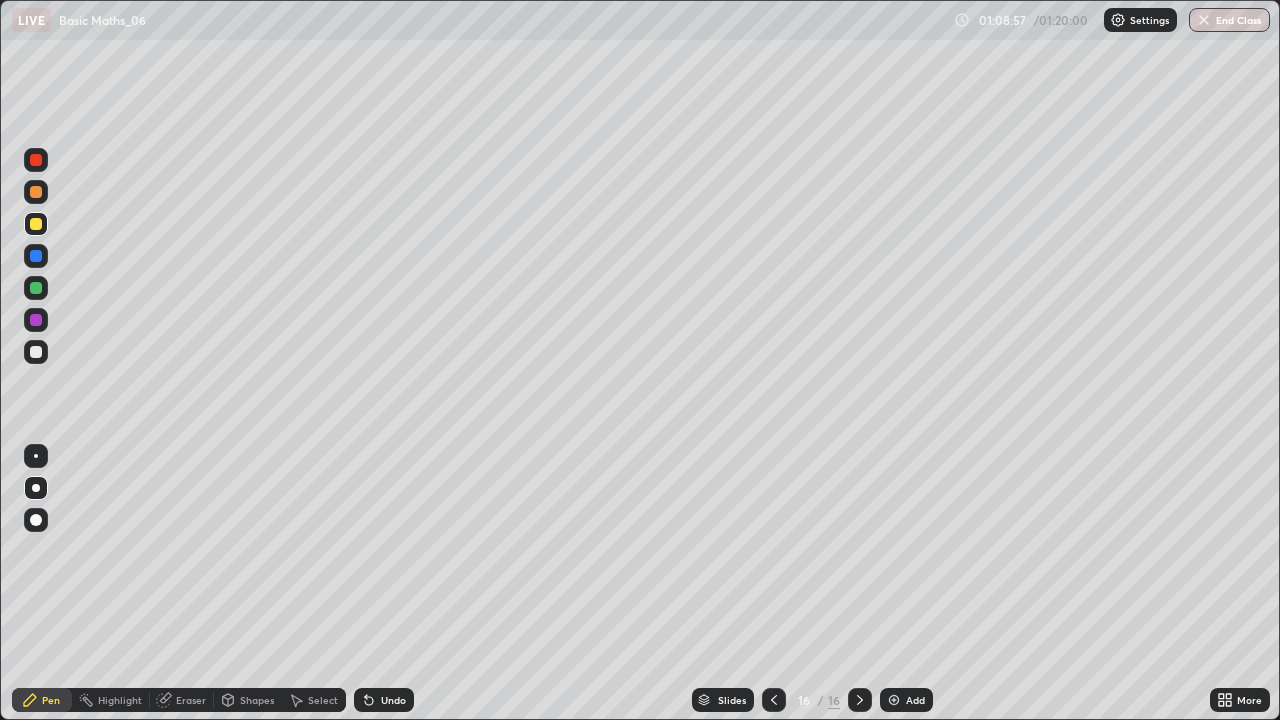 click at bounding box center [36, 352] 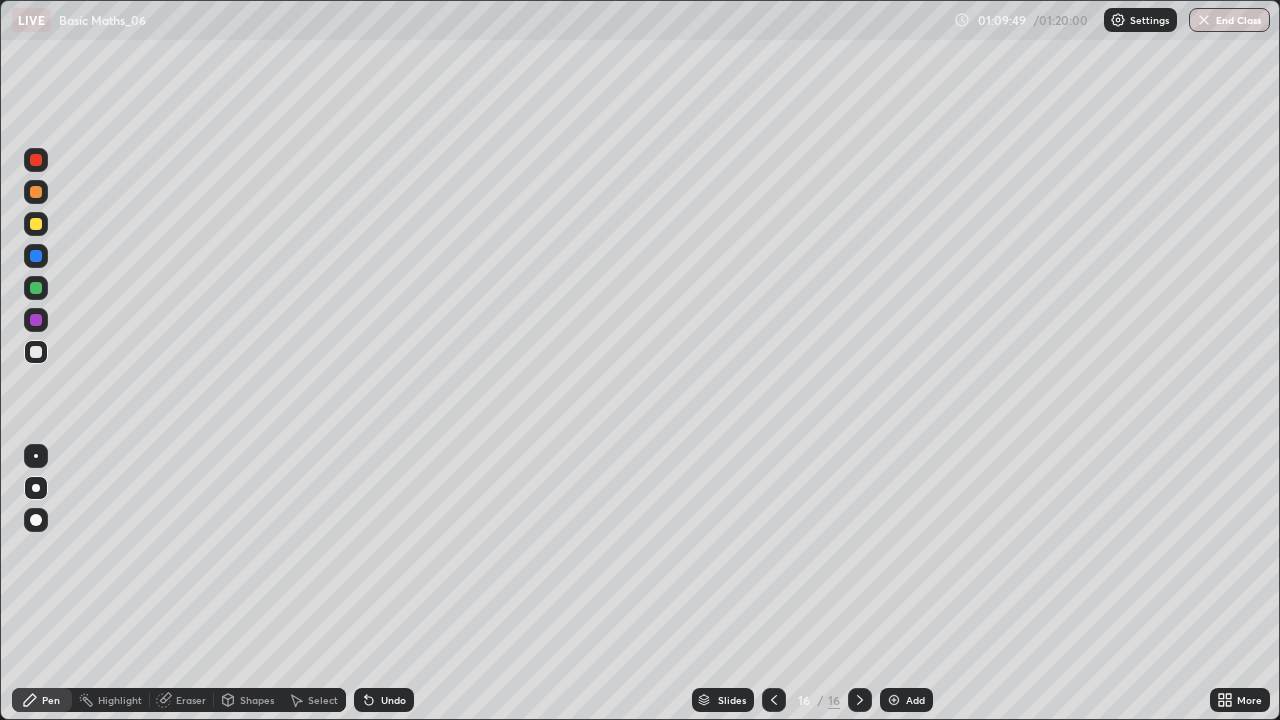 click at bounding box center [36, 352] 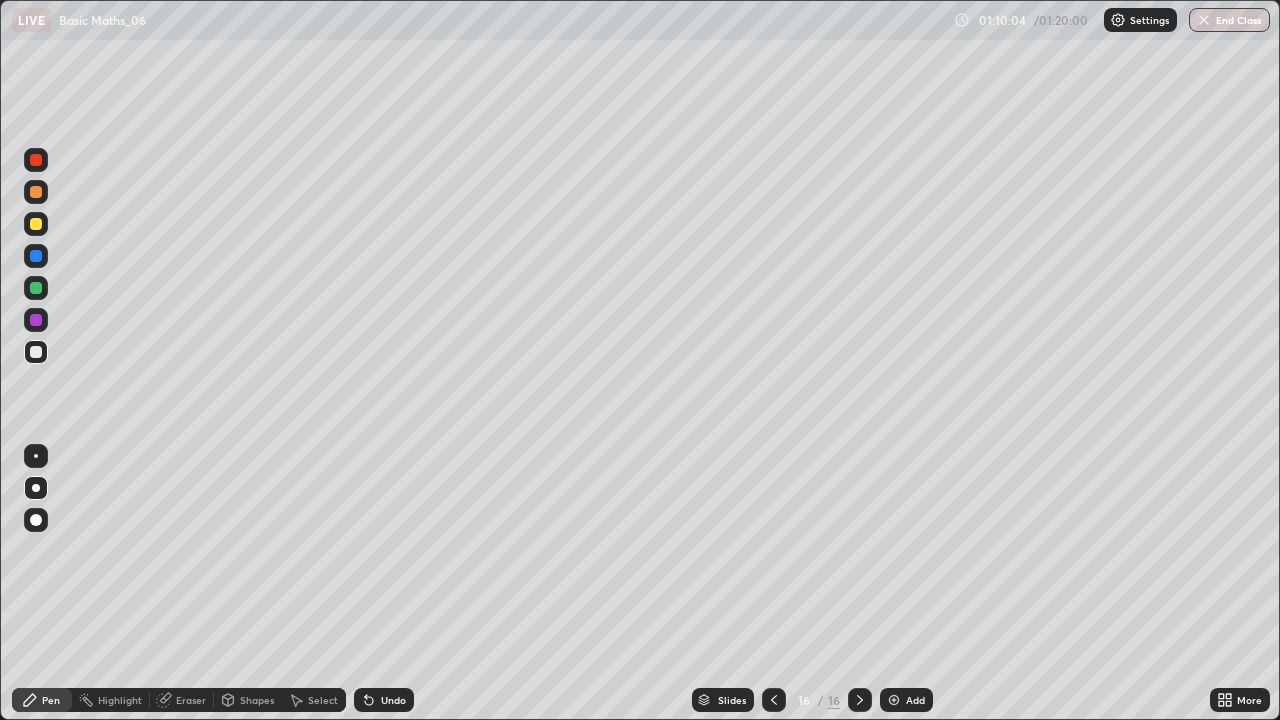 click on "Undo" at bounding box center [393, 700] 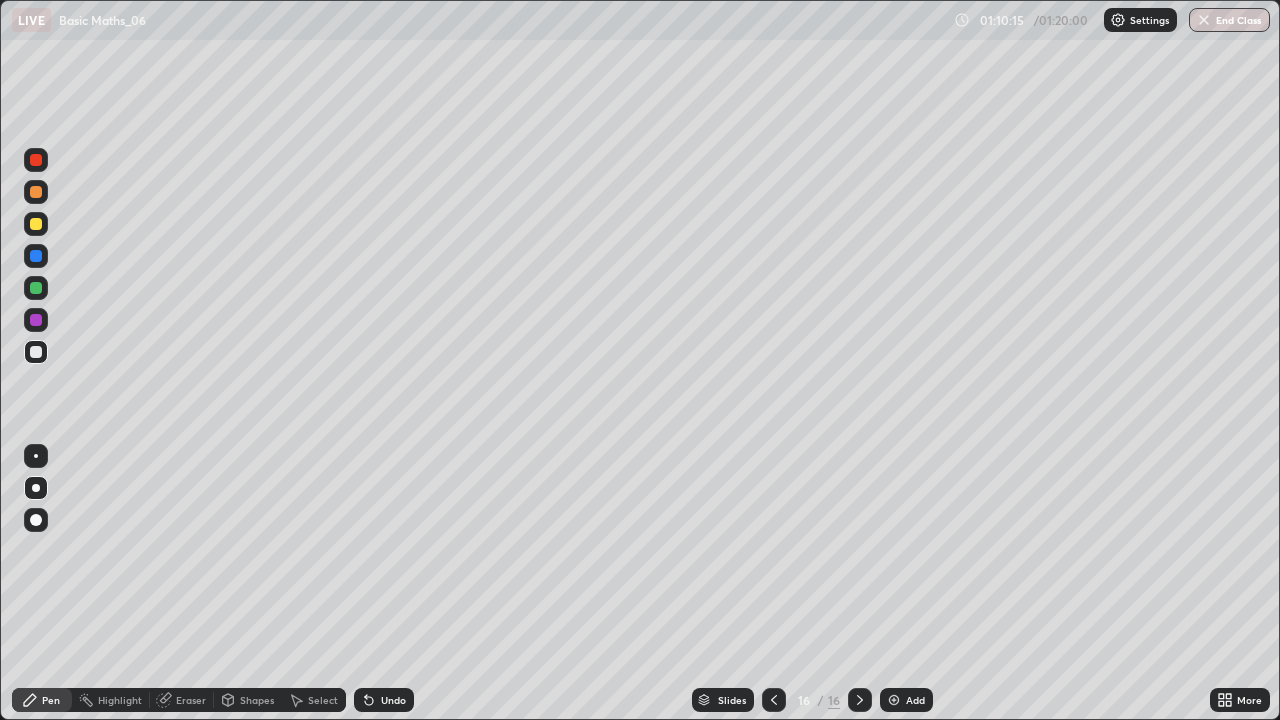 click on "Select" at bounding box center [323, 700] 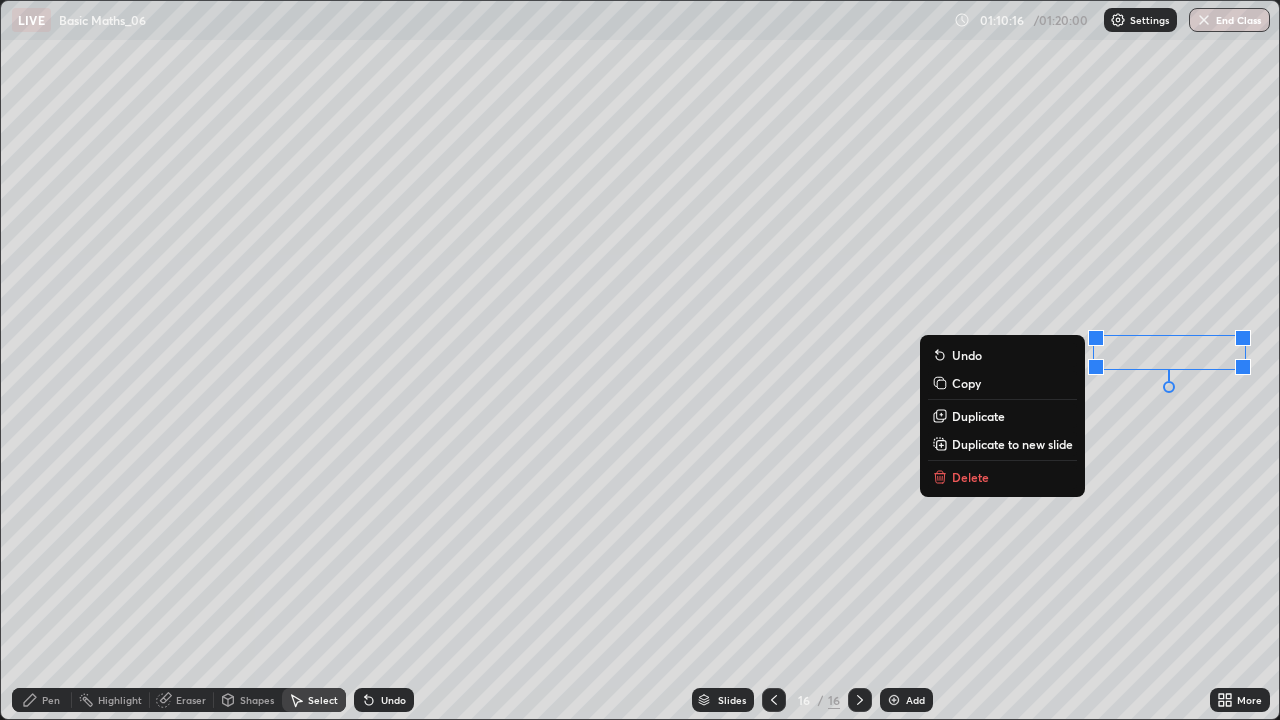 click on "Delete" at bounding box center [1002, 477] 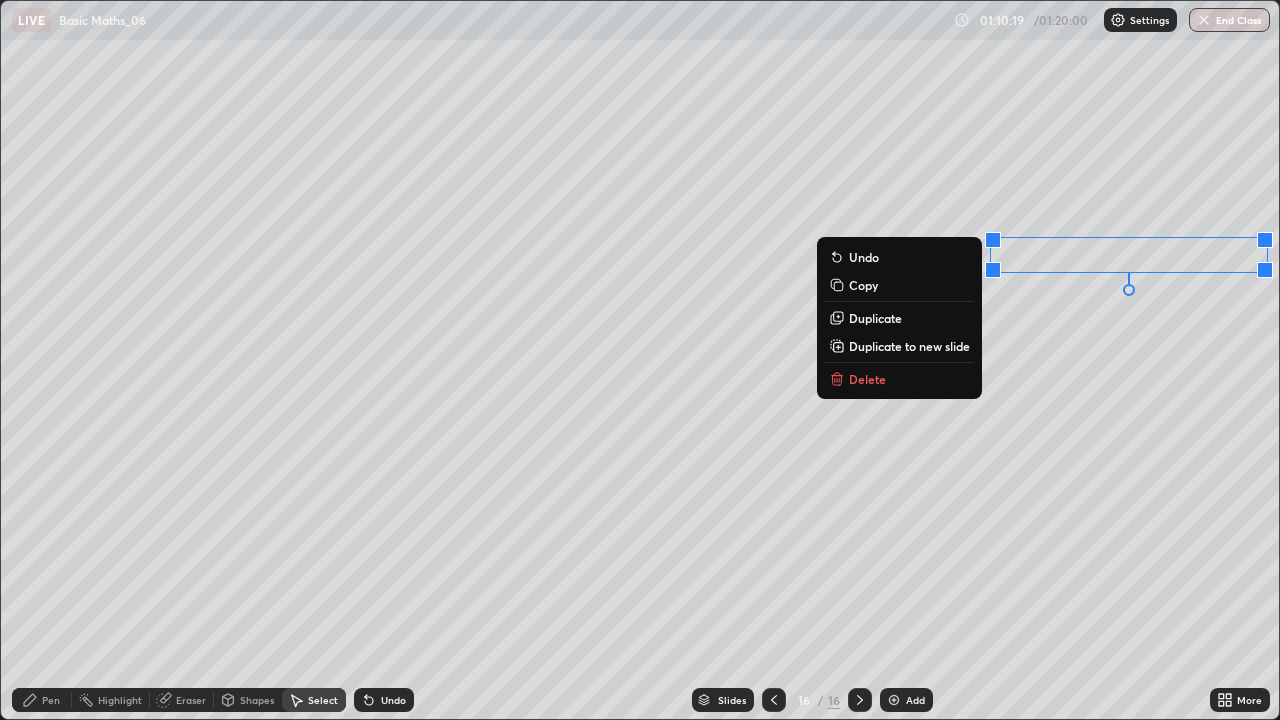 click on "Delete" at bounding box center (899, 379) 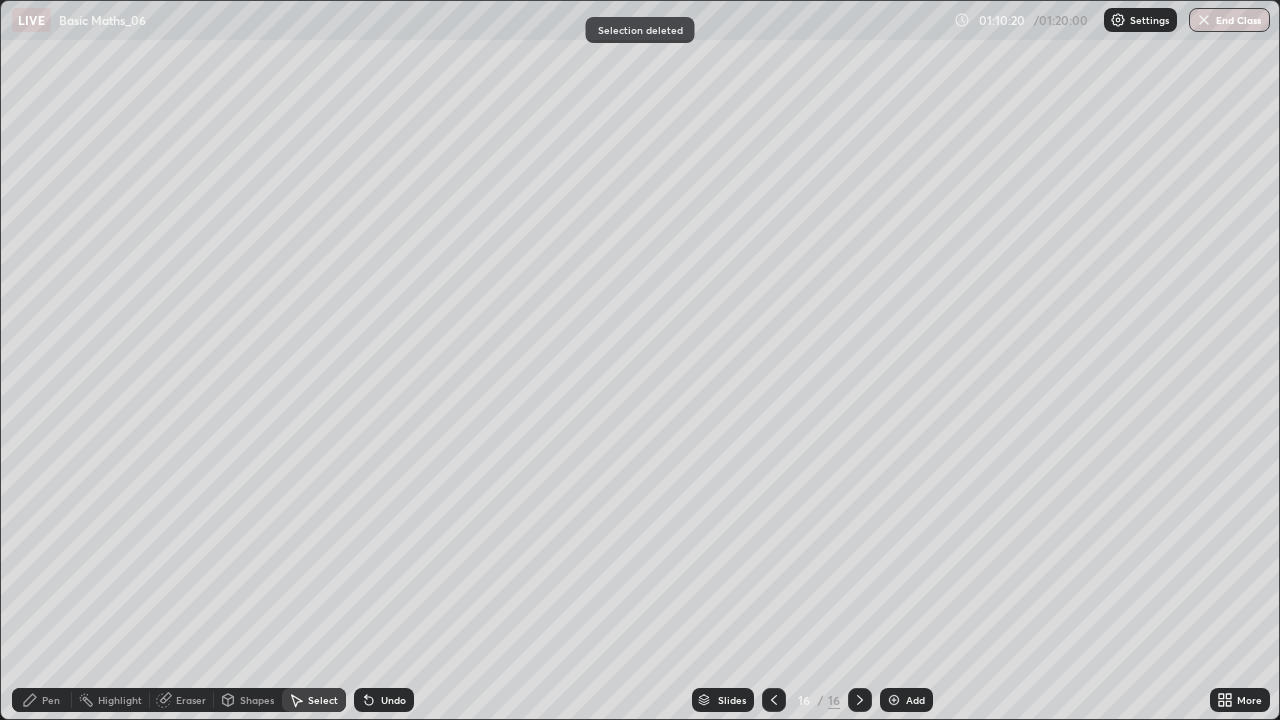click on "Pen" at bounding box center (51, 700) 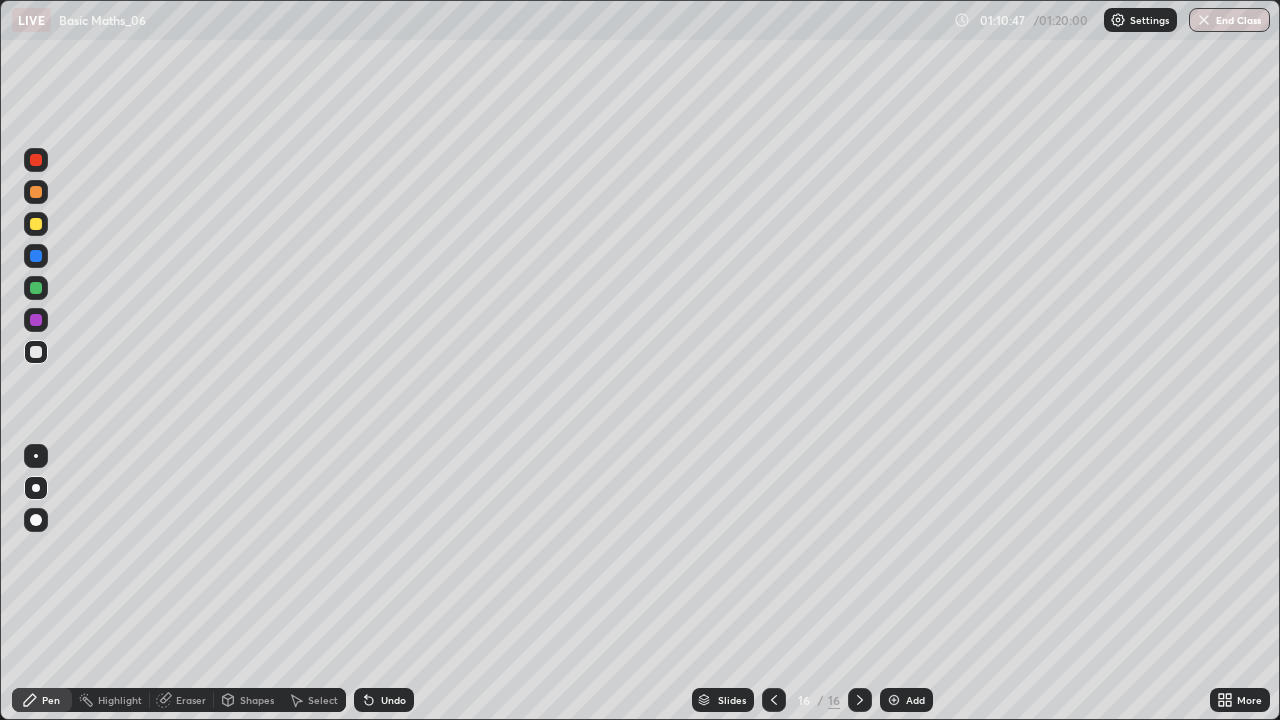 click on "Select" at bounding box center (323, 700) 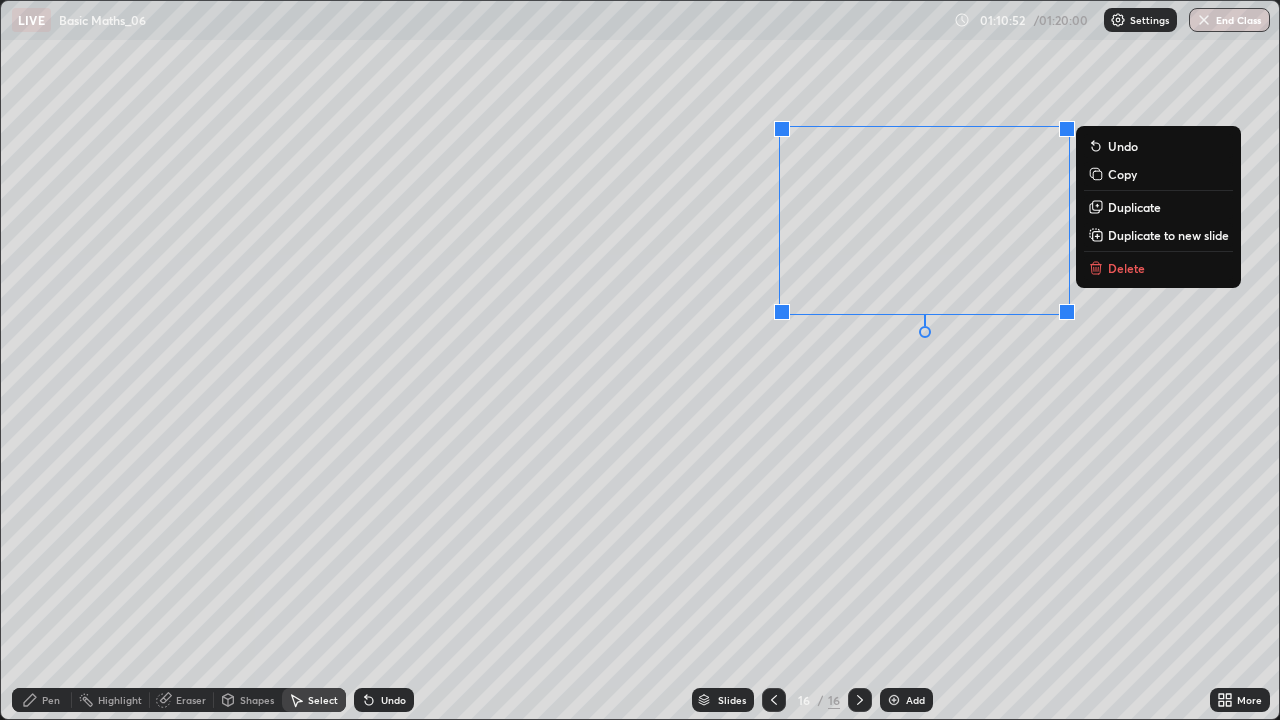 click on "Pen" at bounding box center [51, 700] 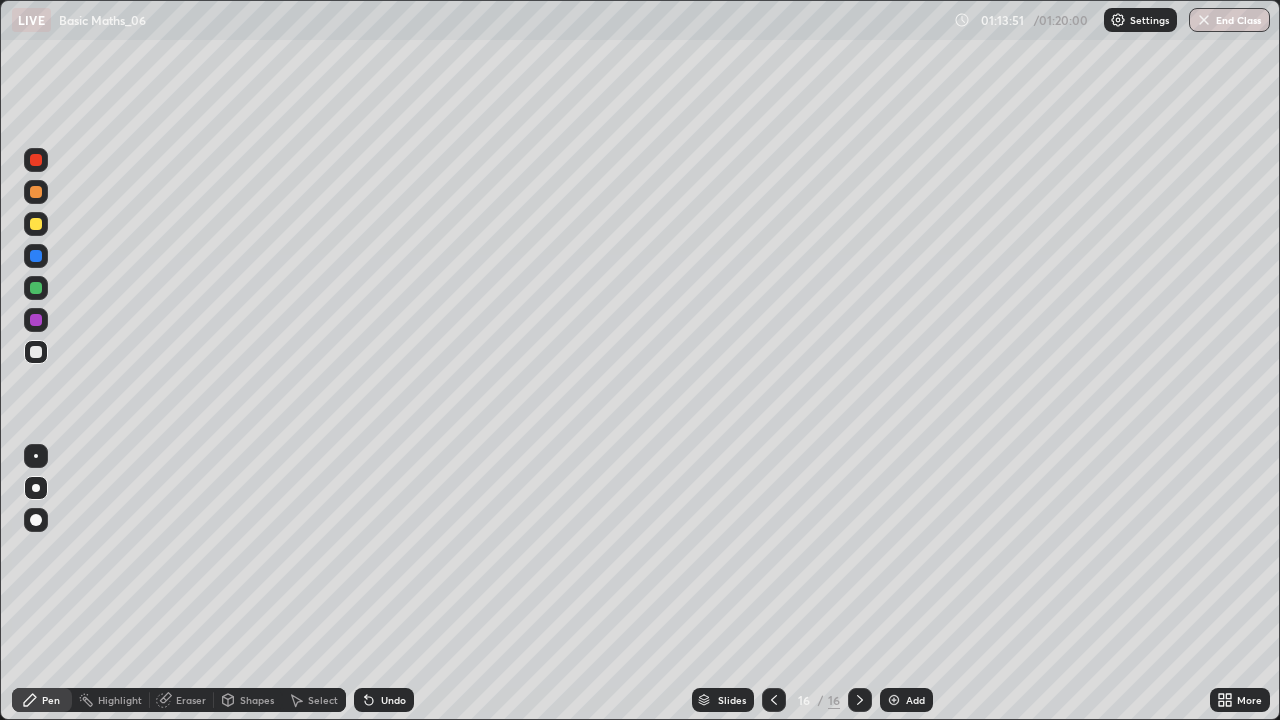 click at bounding box center (36, 224) 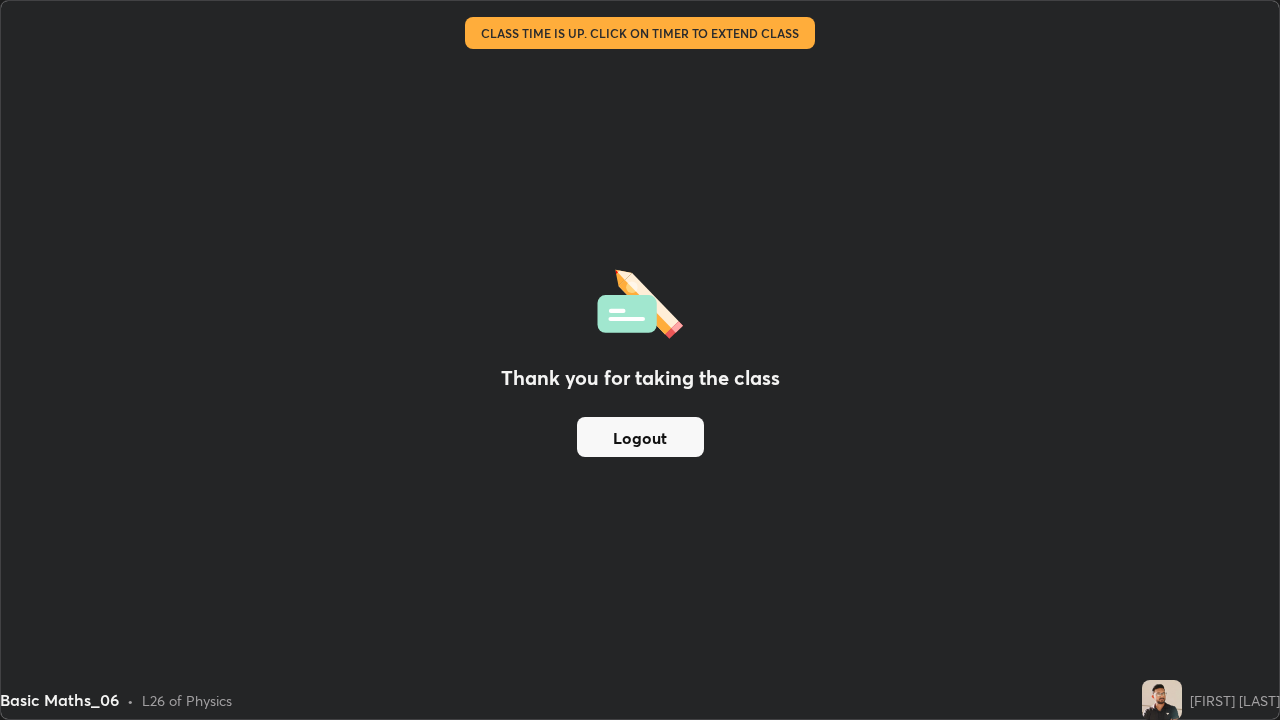 click on "Logout" at bounding box center (640, 437) 